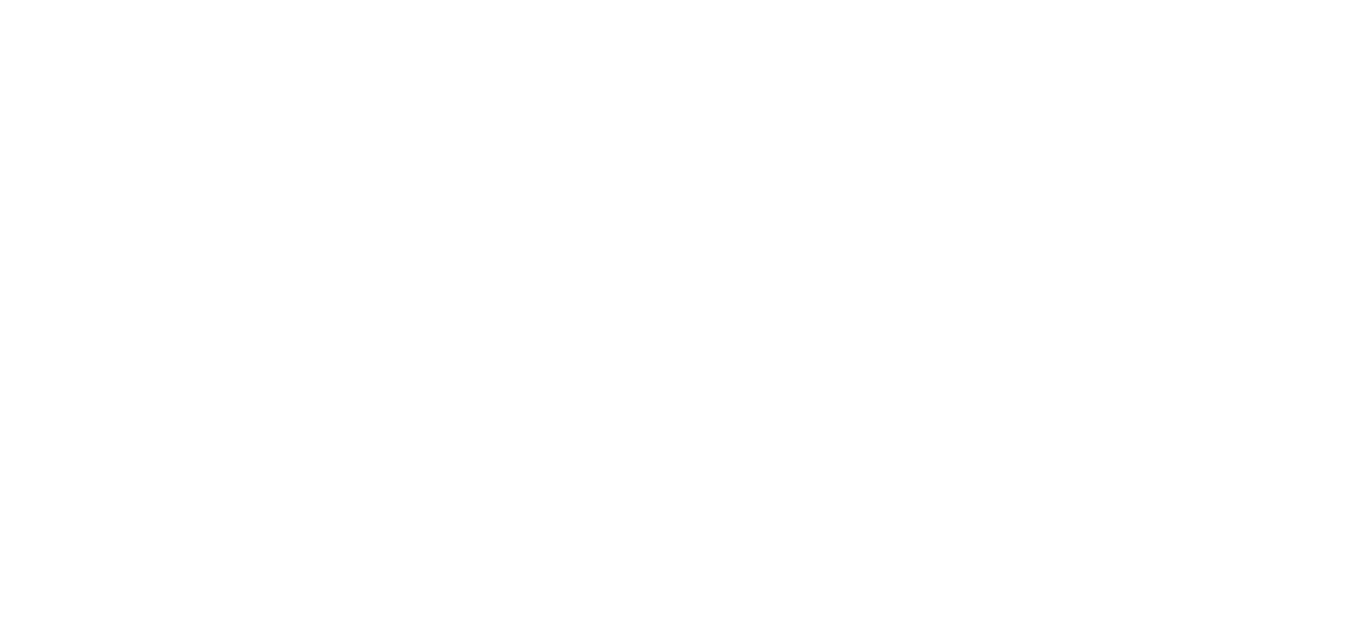 scroll, scrollTop: 0, scrollLeft: 0, axis: both 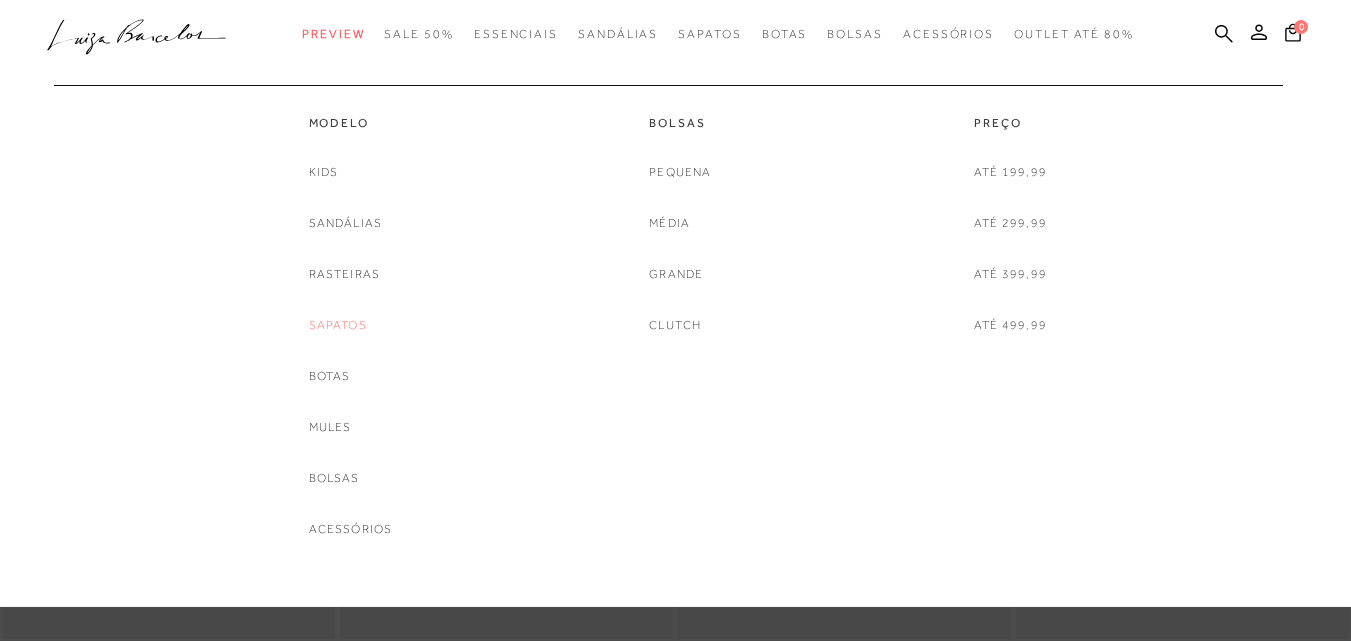 click on "Sapatos" at bounding box center (338, 325) 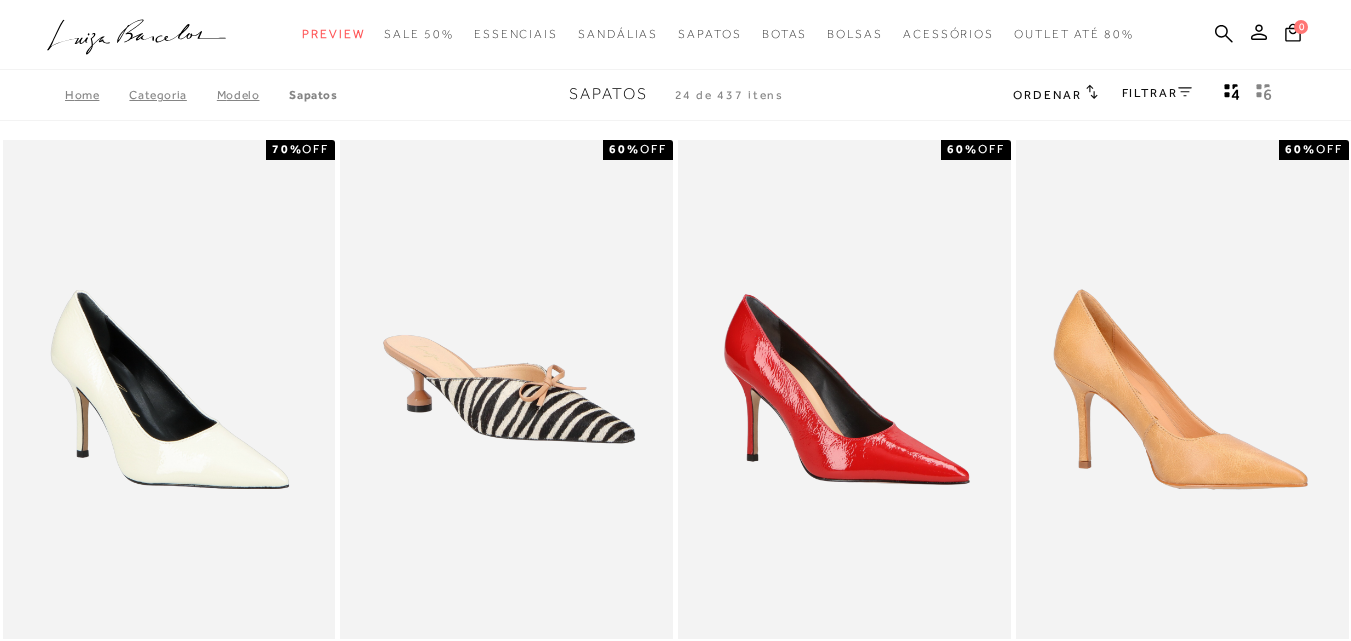 click on "Modelo" at bounding box center (253, 95) 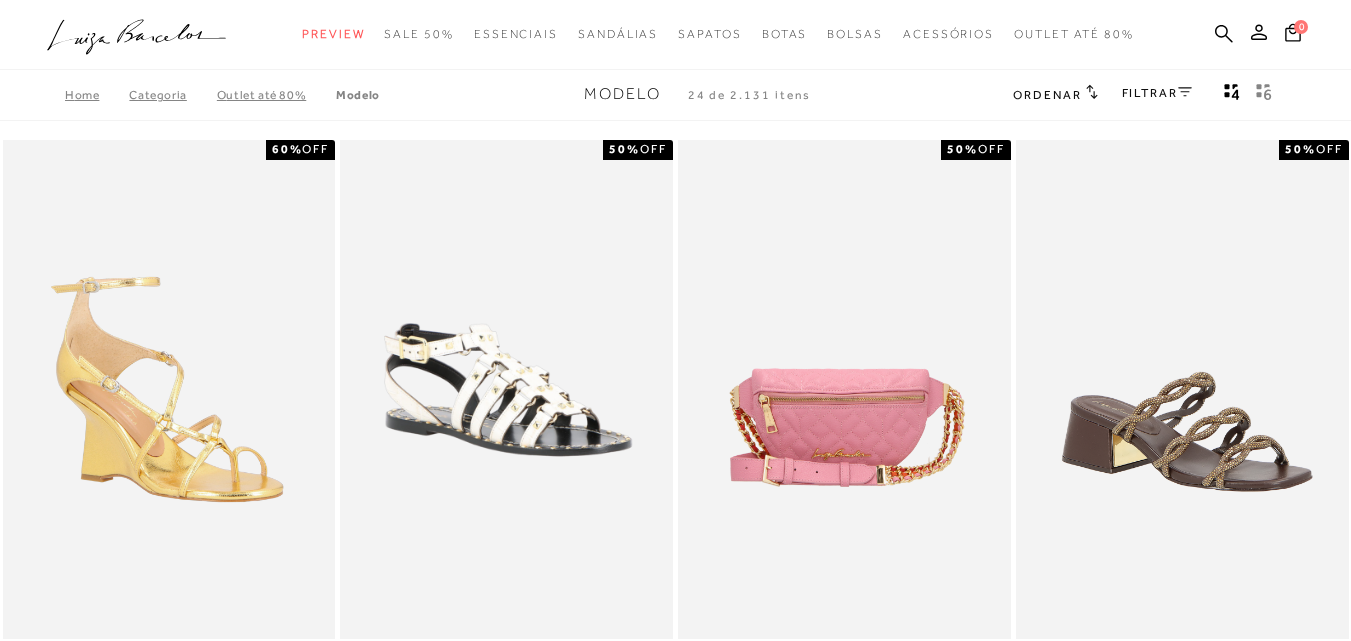 click on "Outlet até 80%" at bounding box center [276, 95] 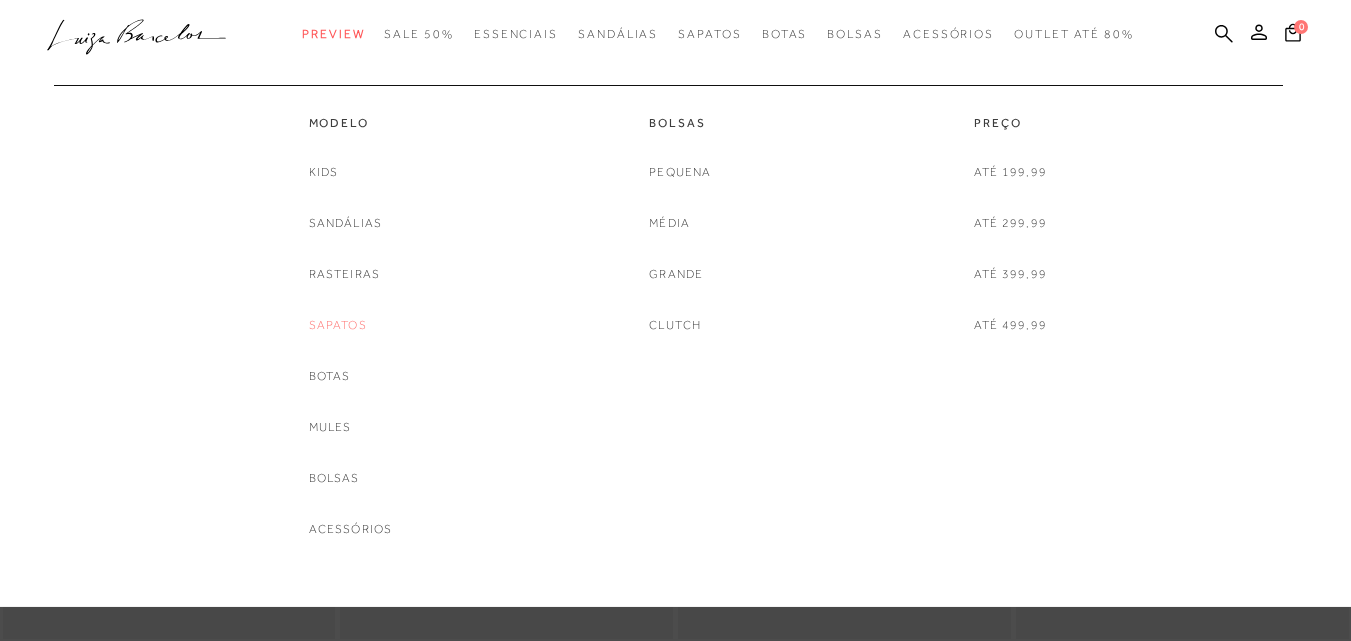 click on "Sapatos" at bounding box center [338, 325] 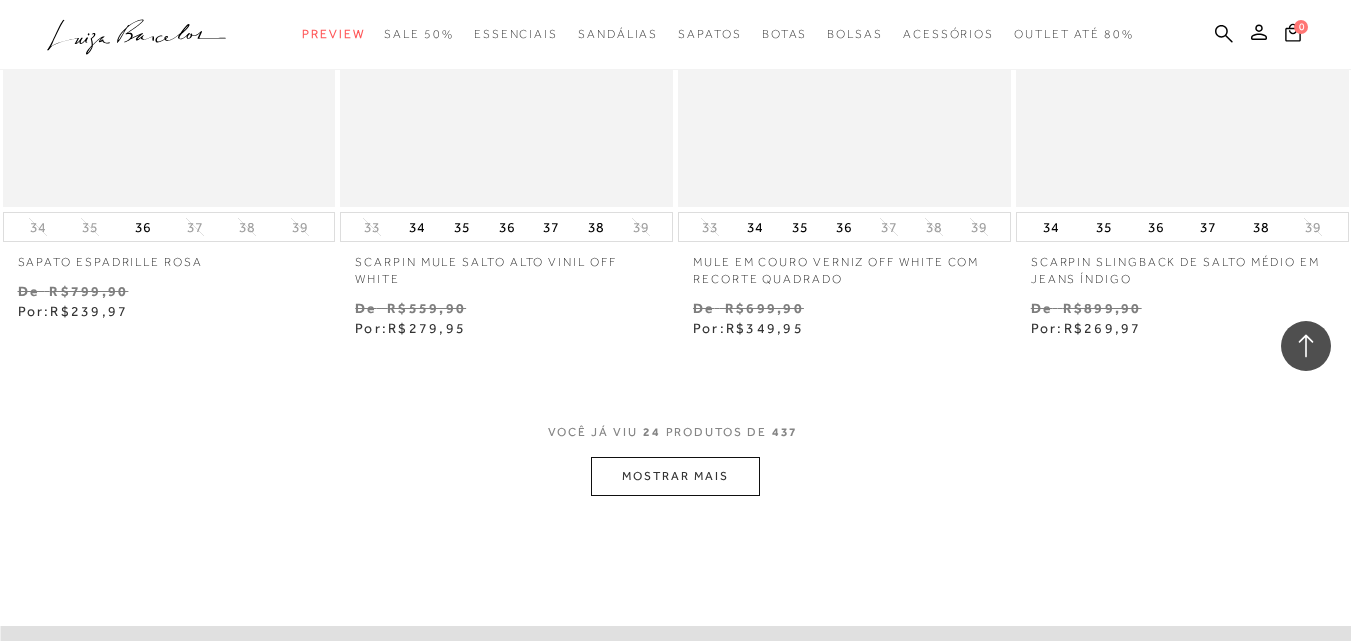scroll, scrollTop: 3900, scrollLeft: 0, axis: vertical 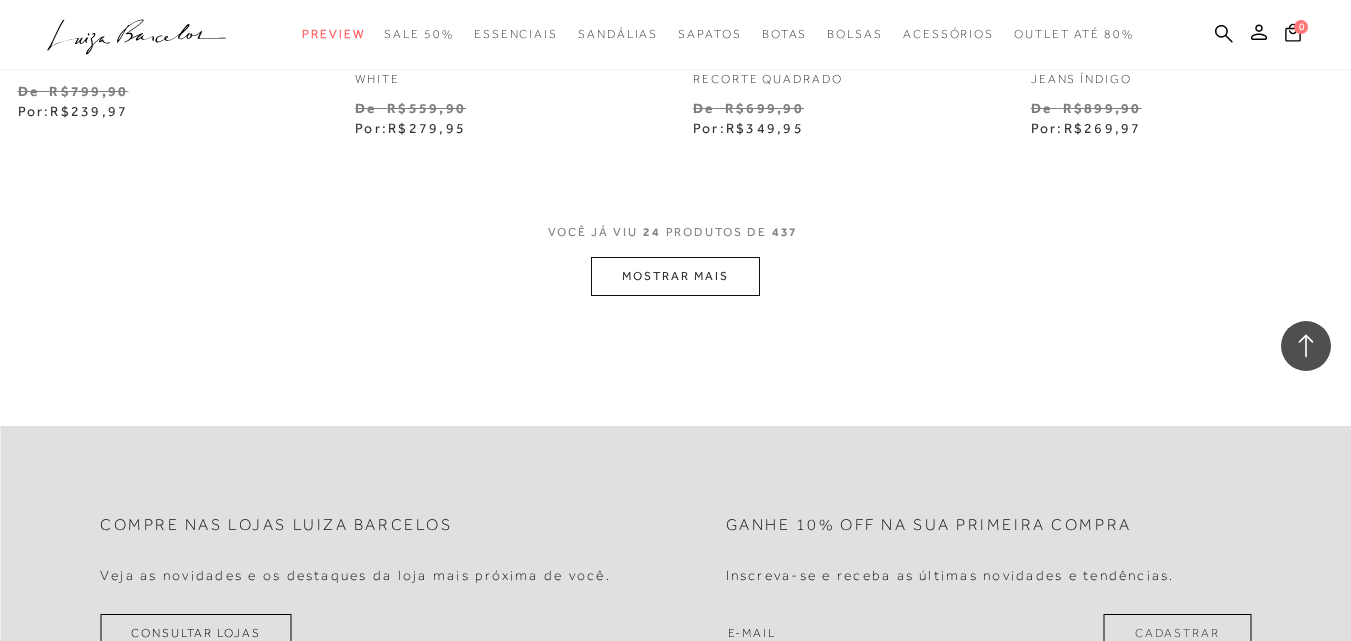 click on "MOSTRAR MAIS" at bounding box center [675, 276] 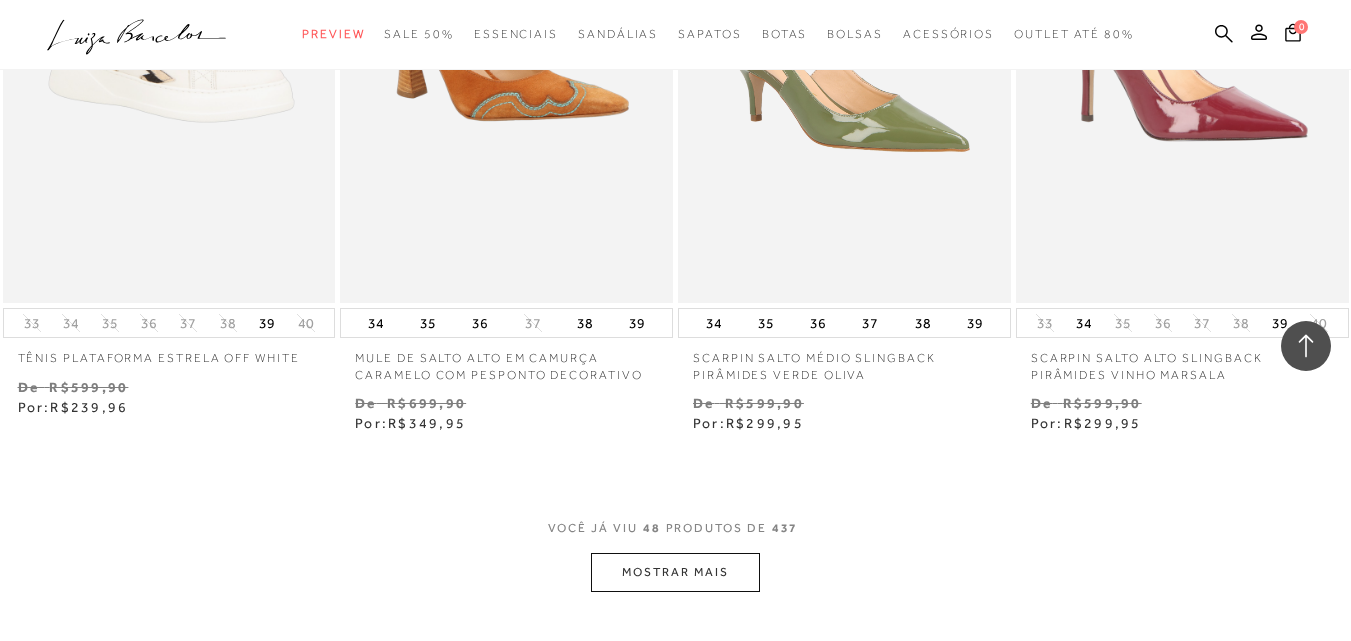 scroll, scrollTop: 7500, scrollLeft: 0, axis: vertical 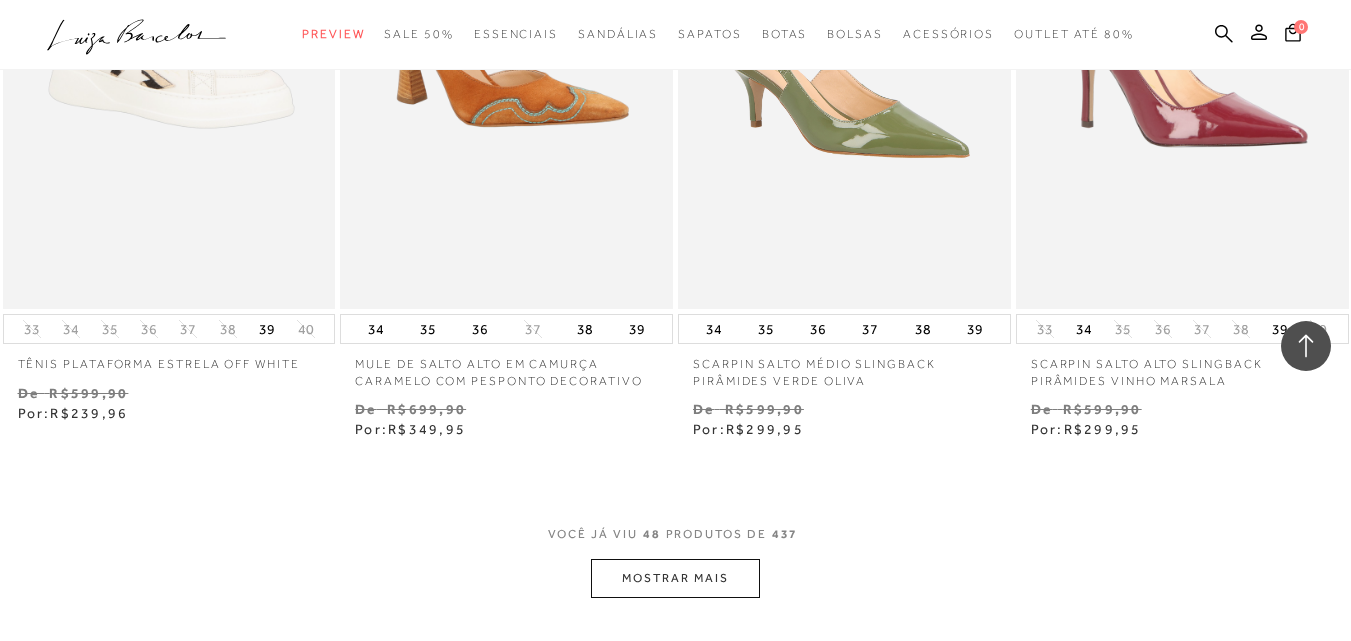 click on "MOSTRAR MAIS" at bounding box center (675, 578) 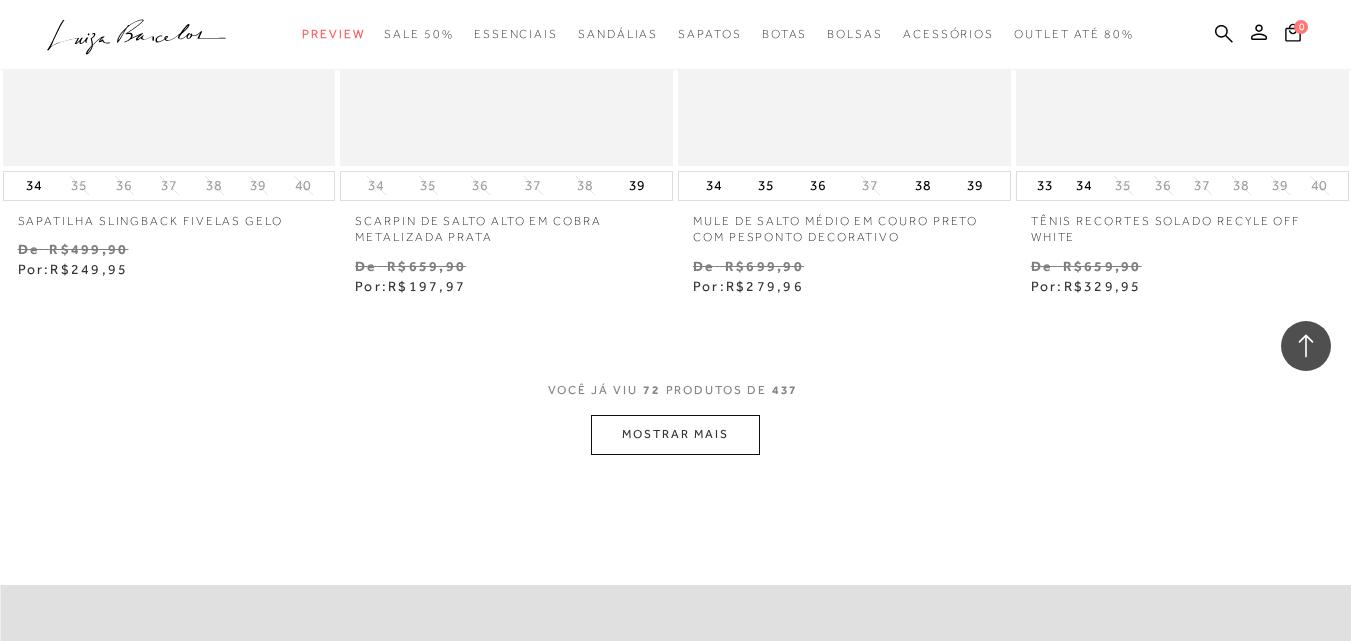 scroll, scrollTop: 11700, scrollLeft: 0, axis: vertical 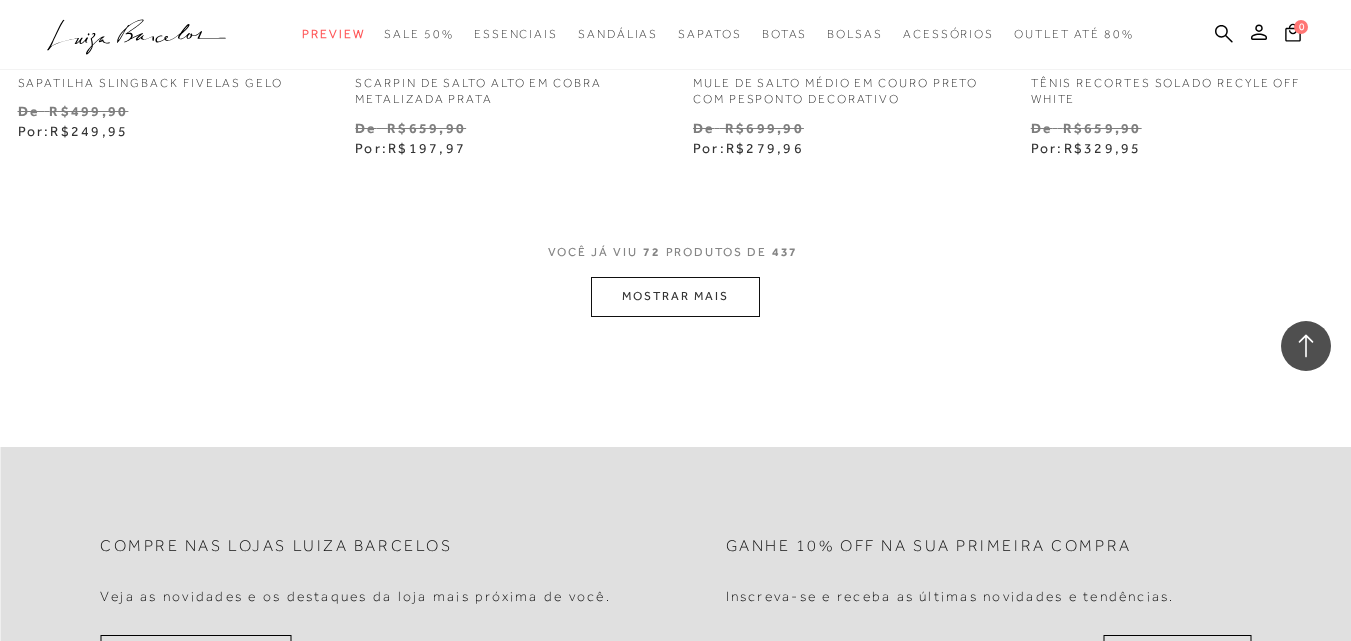 click on "MOSTRAR MAIS" at bounding box center (675, 296) 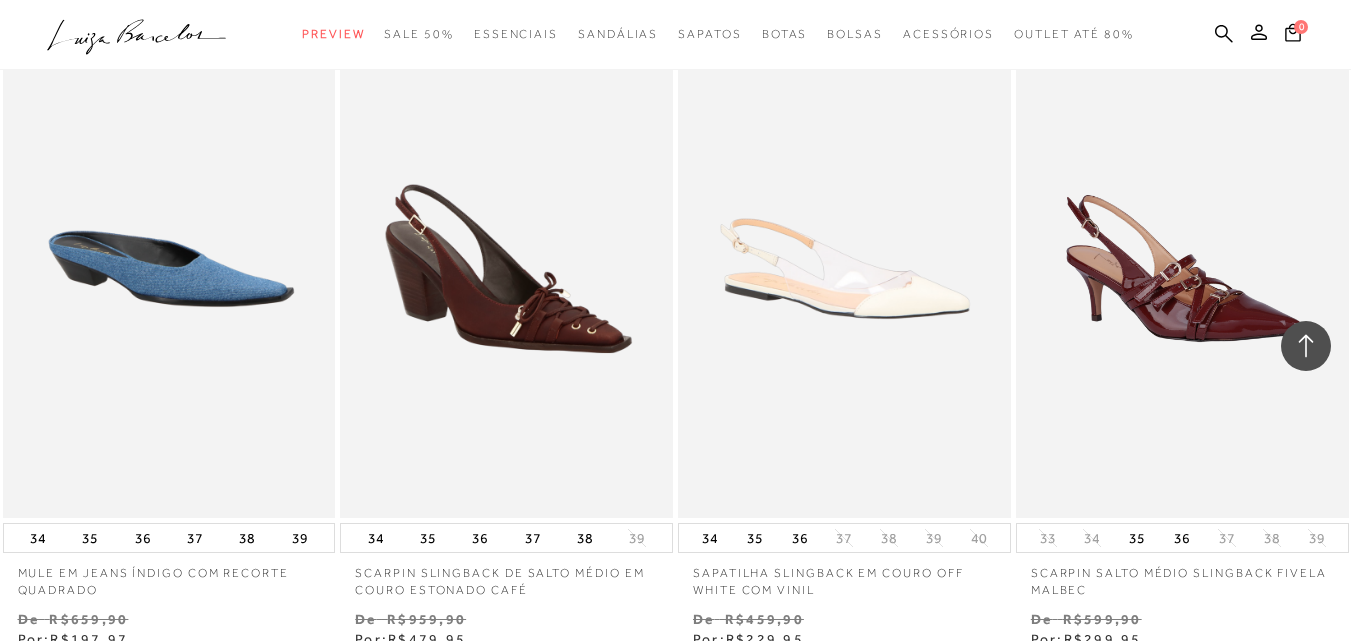 scroll, scrollTop: 14500, scrollLeft: 0, axis: vertical 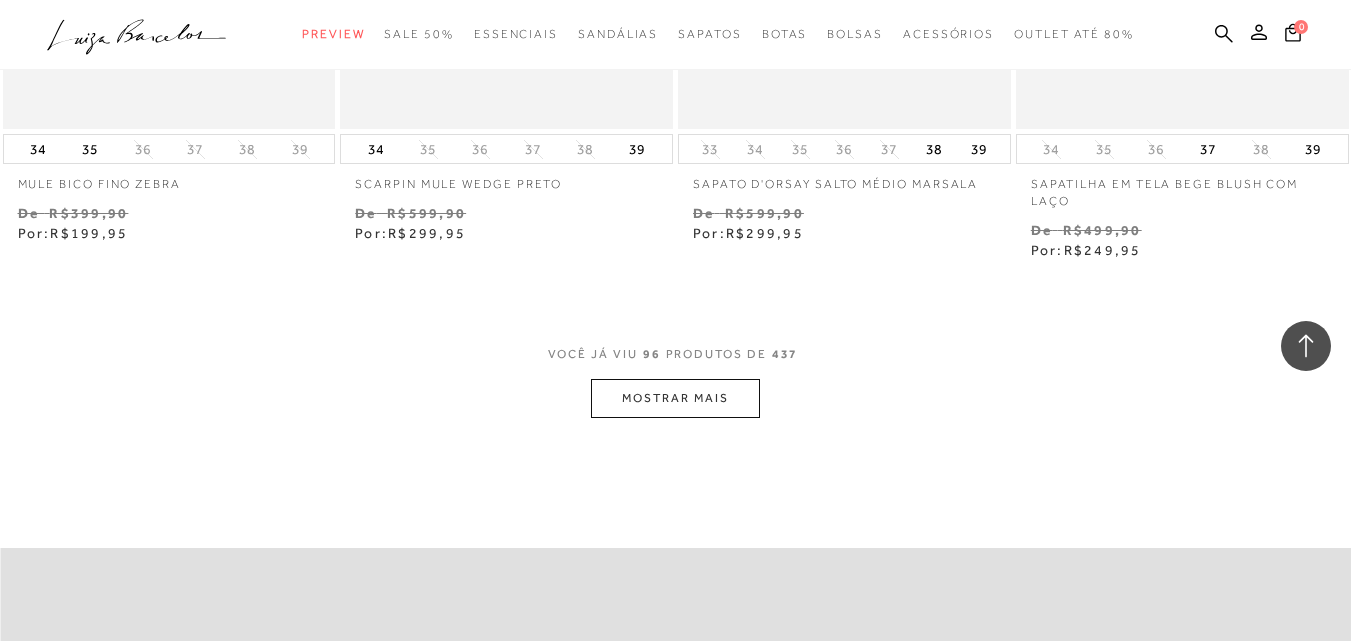 click on "MOSTRAR MAIS" at bounding box center [675, 398] 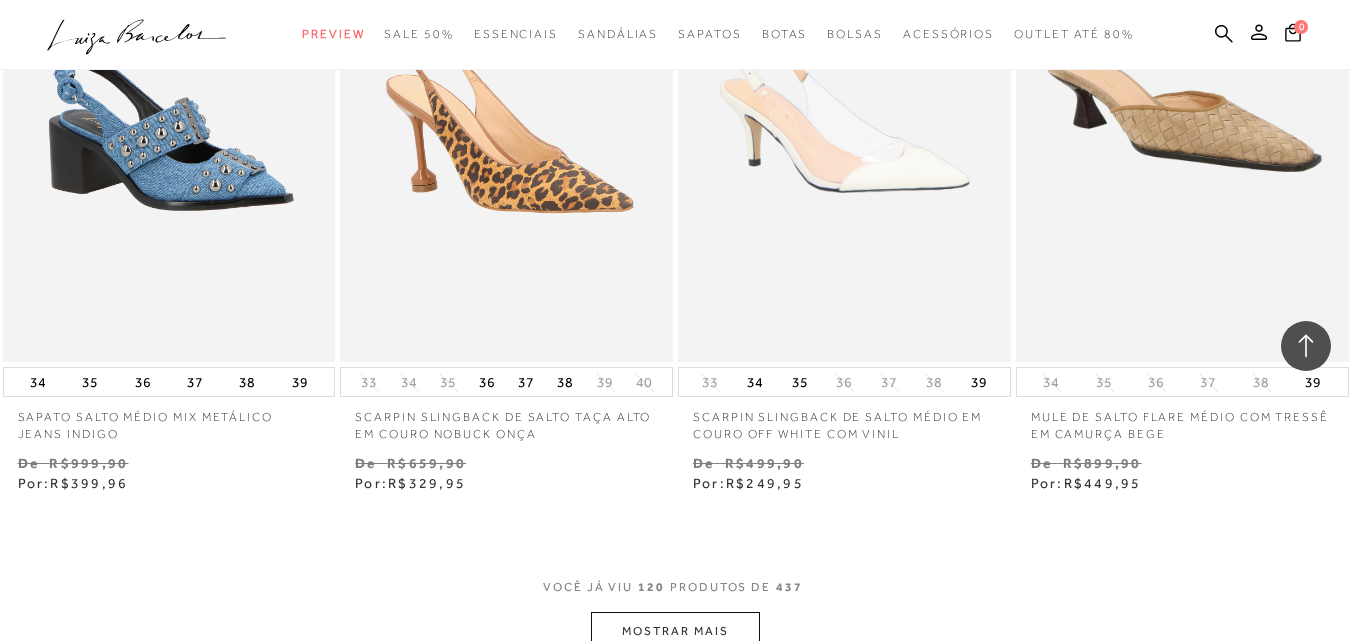 scroll, scrollTop: 19400, scrollLeft: 0, axis: vertical 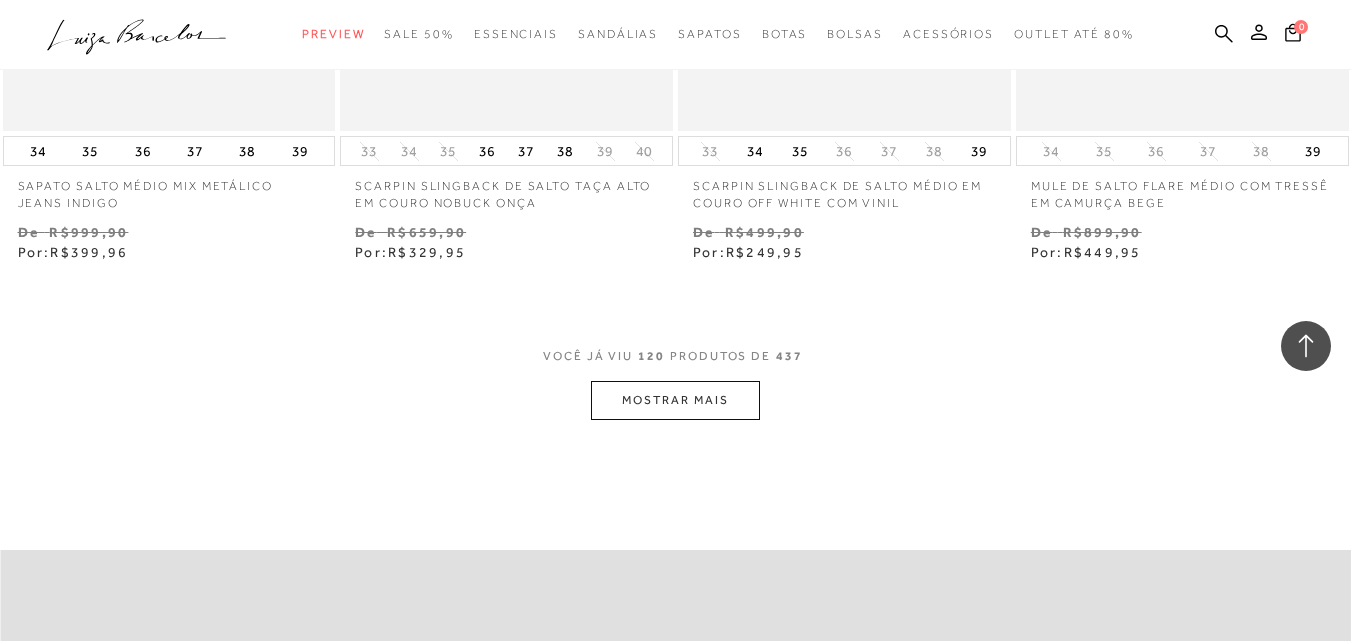 click on "MOSTRAR MAIS" at bounding box center [675, 400] 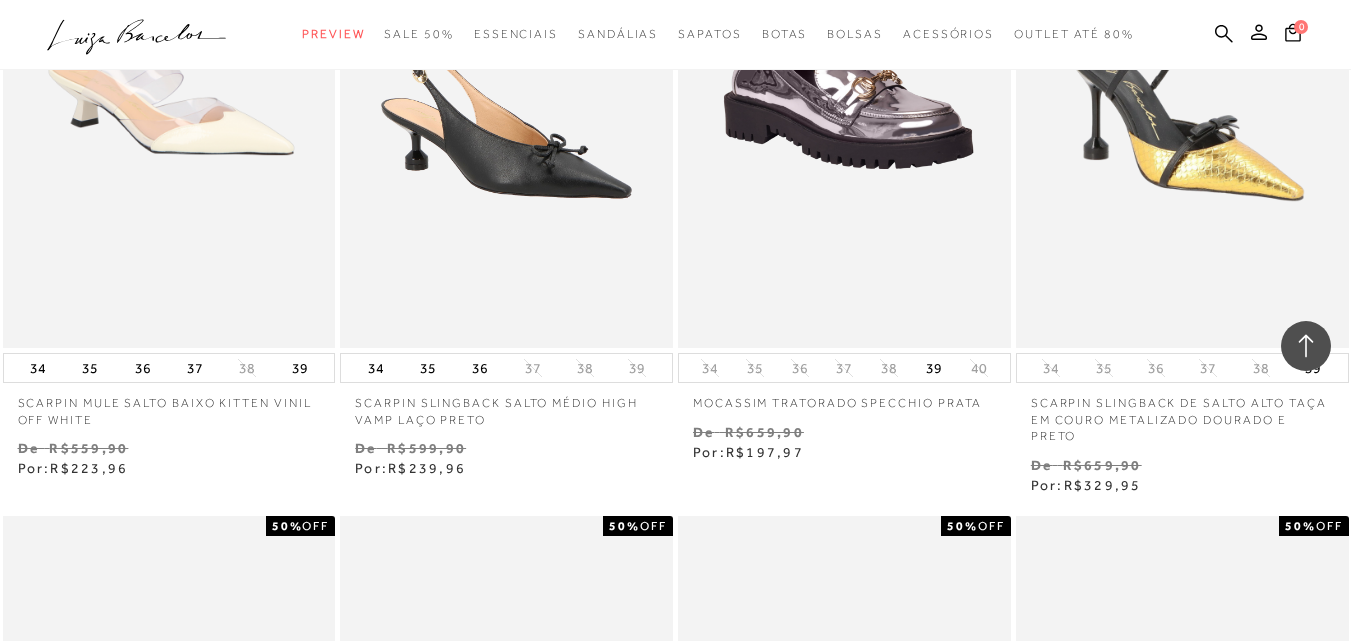scroll, scrollTop: 22400, scrollLeft: 0, axis: vertical 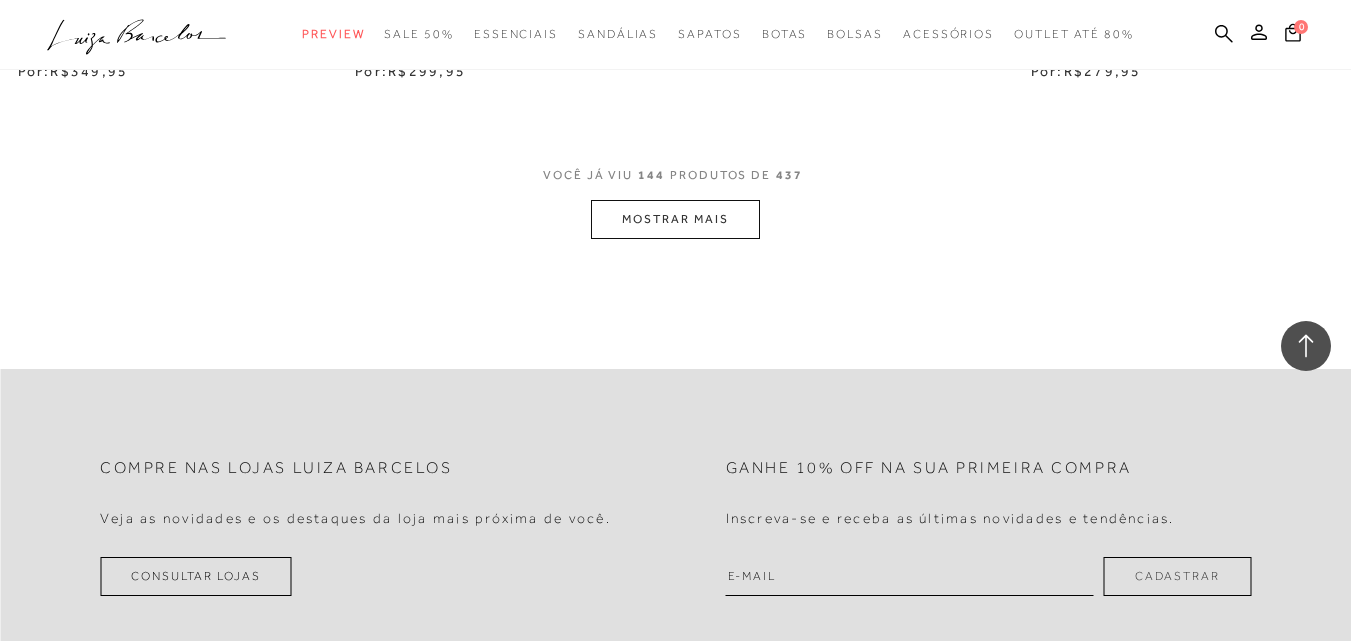 click on "Home
Categoria
Modelo
Sapatos
Sapatos
144 de 437 itens
Ordenar
Ordenar por
Padrão" at bounding box center (675, -11556) 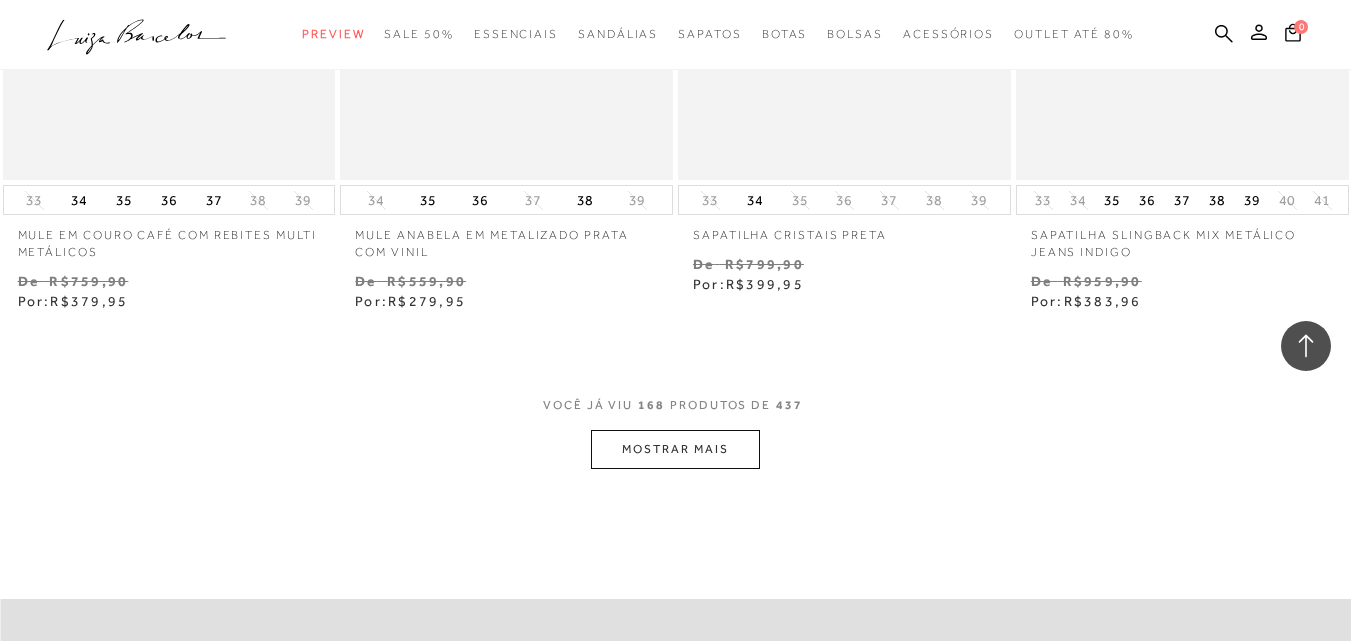scroll, scrollTop: 27300, scrollLeft: 0, axis: vertical 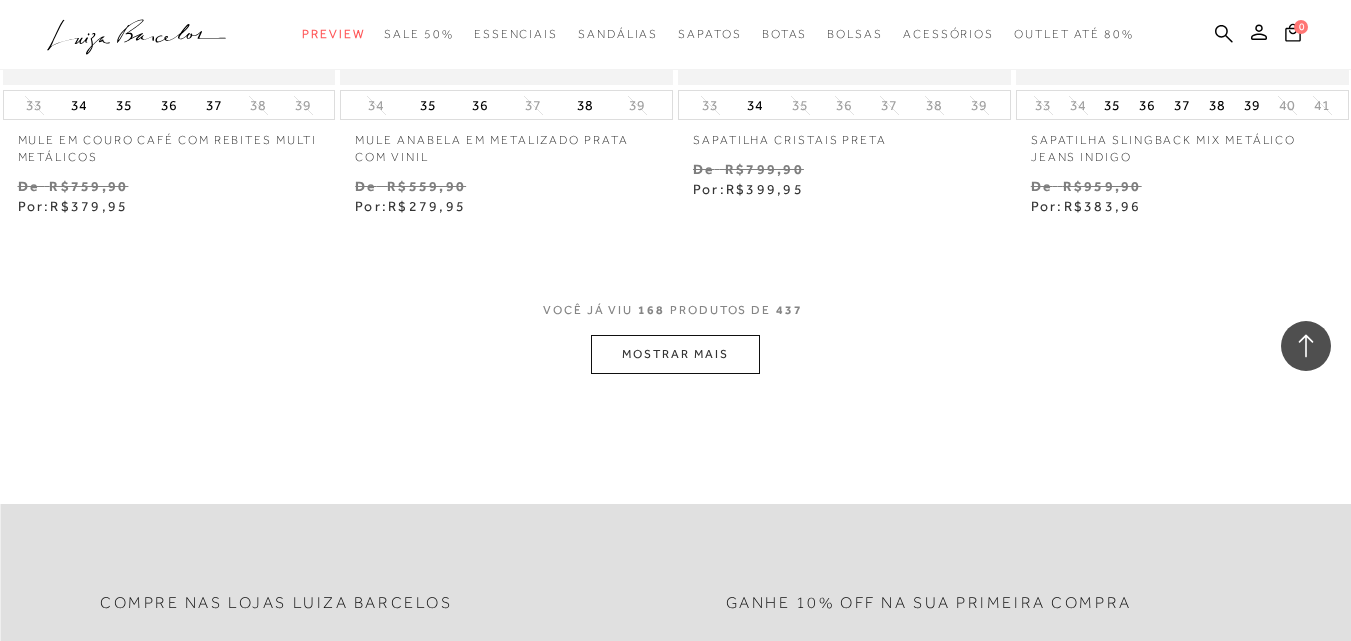 click on "MOSTRAR MAIS" at bounding box center (675, 354) 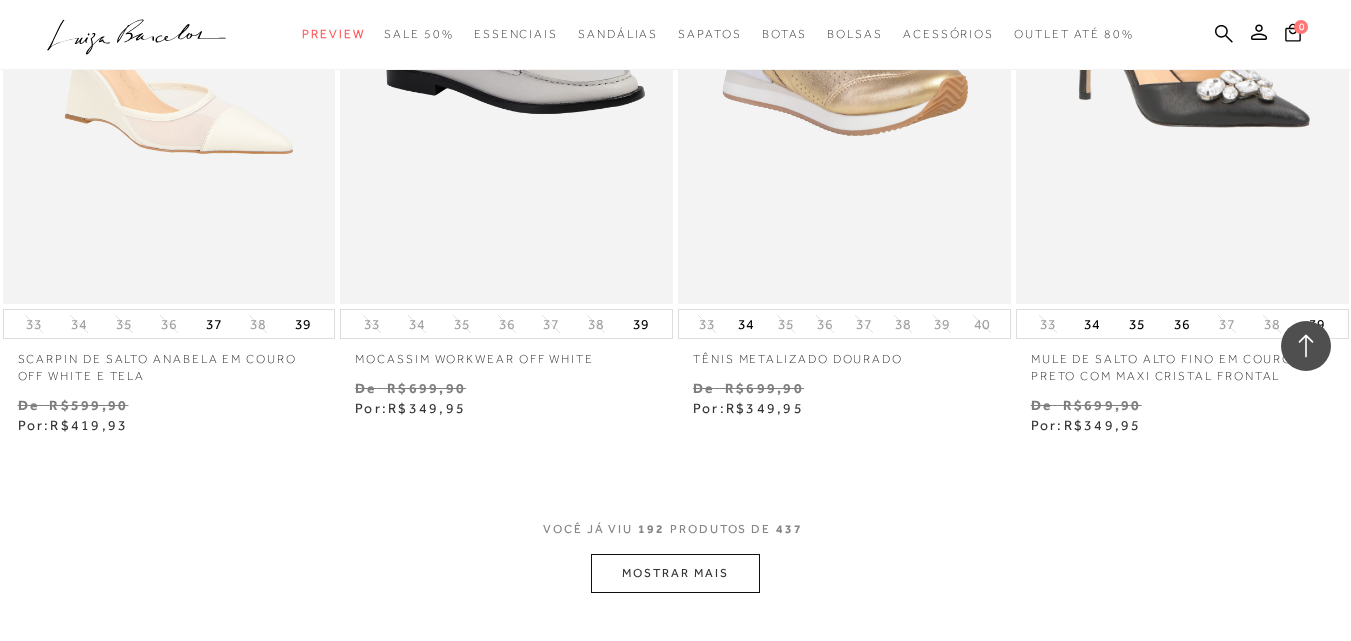 scroll, scrollTop: 31200, scrollLeft: 0, axis: vertical 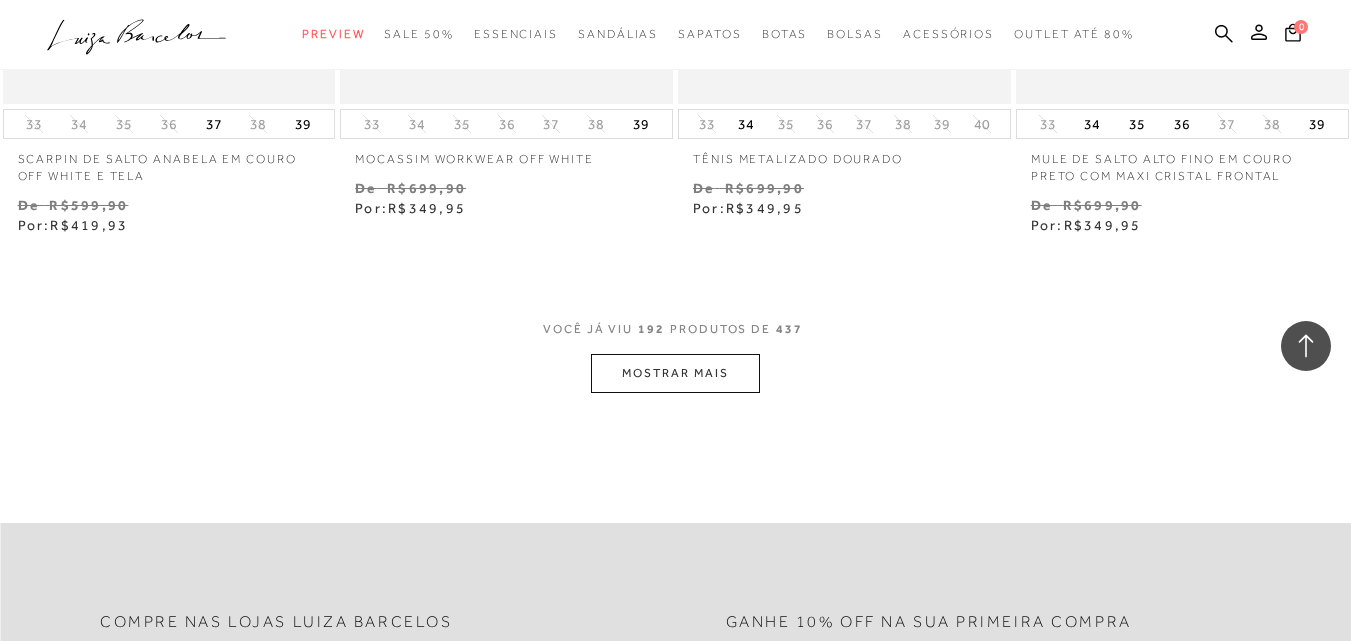 click on "MOSTRAR MAIS" at bounding box center (675, 373) 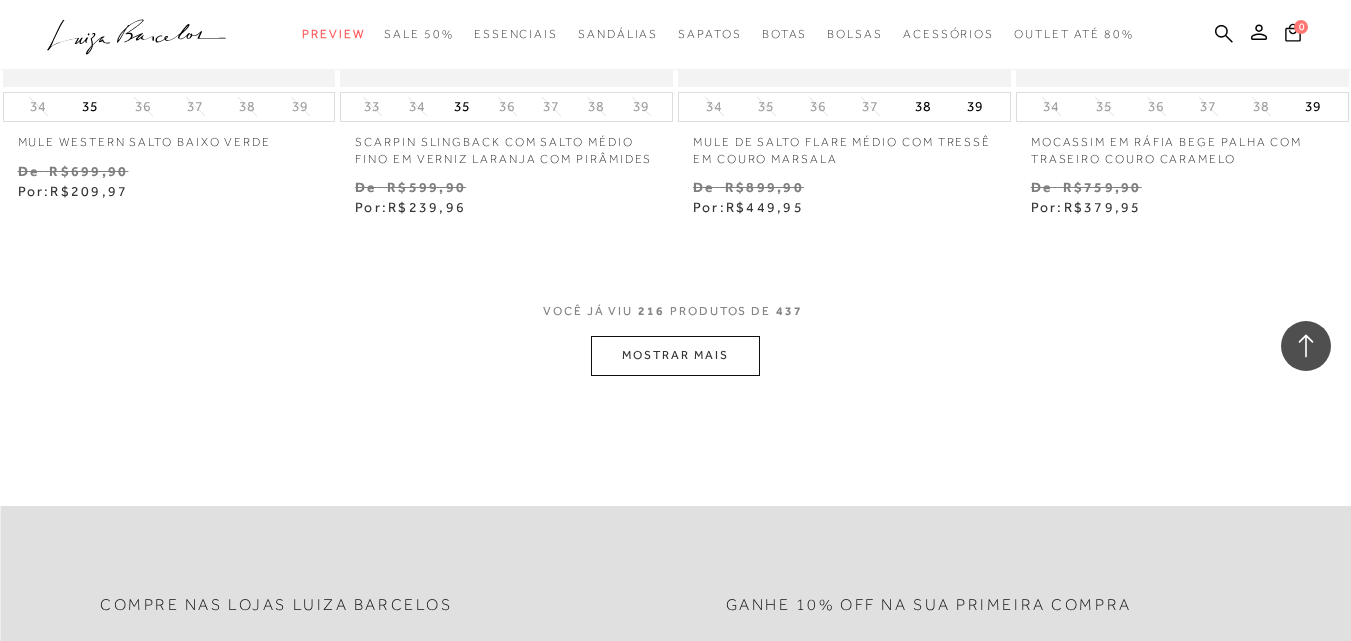 scroll, scrollTop: 35100, scrollLeft: 0, axis: vertical 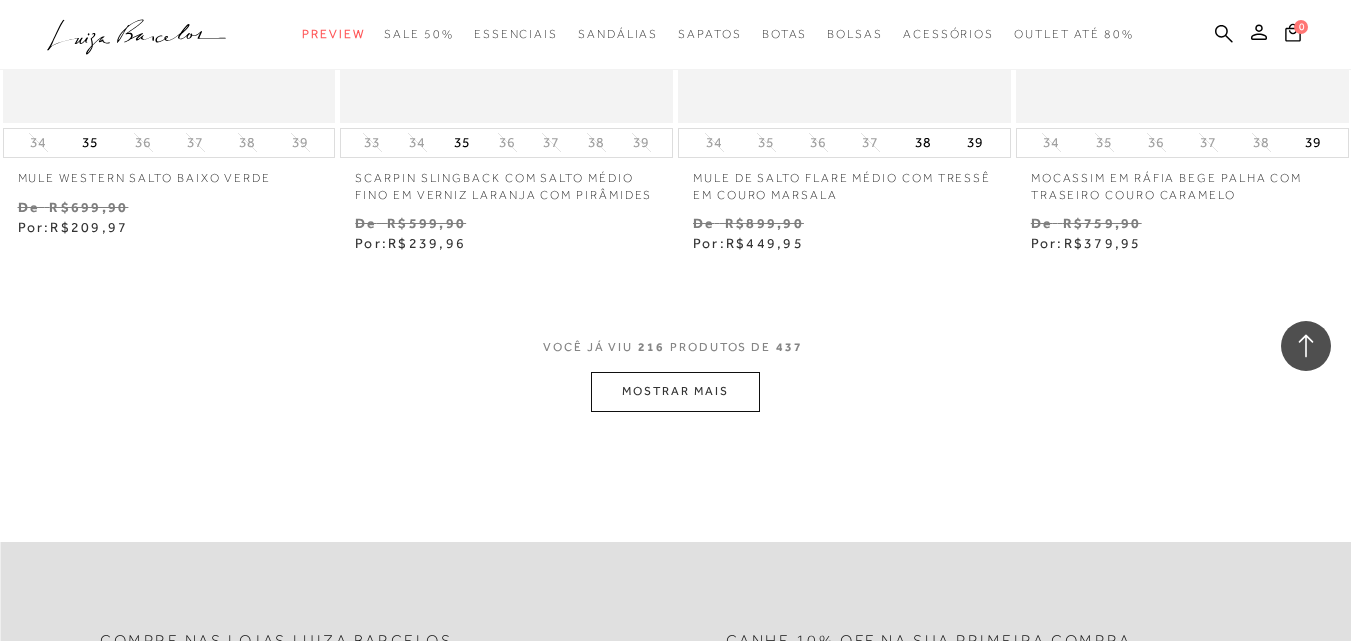 click on "MOSTRAR MAIS" at bounding box center [675, 391] 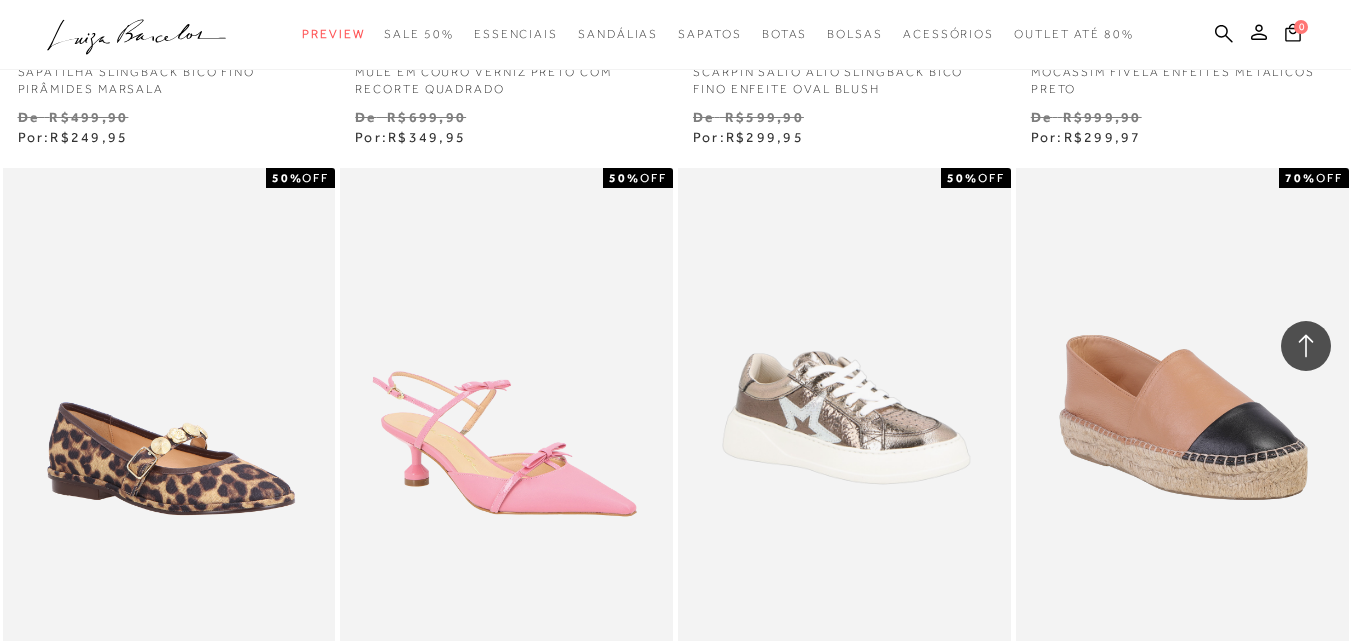 scroll, scrollTop: 37275, scrollLeft: 0, axis: vertical 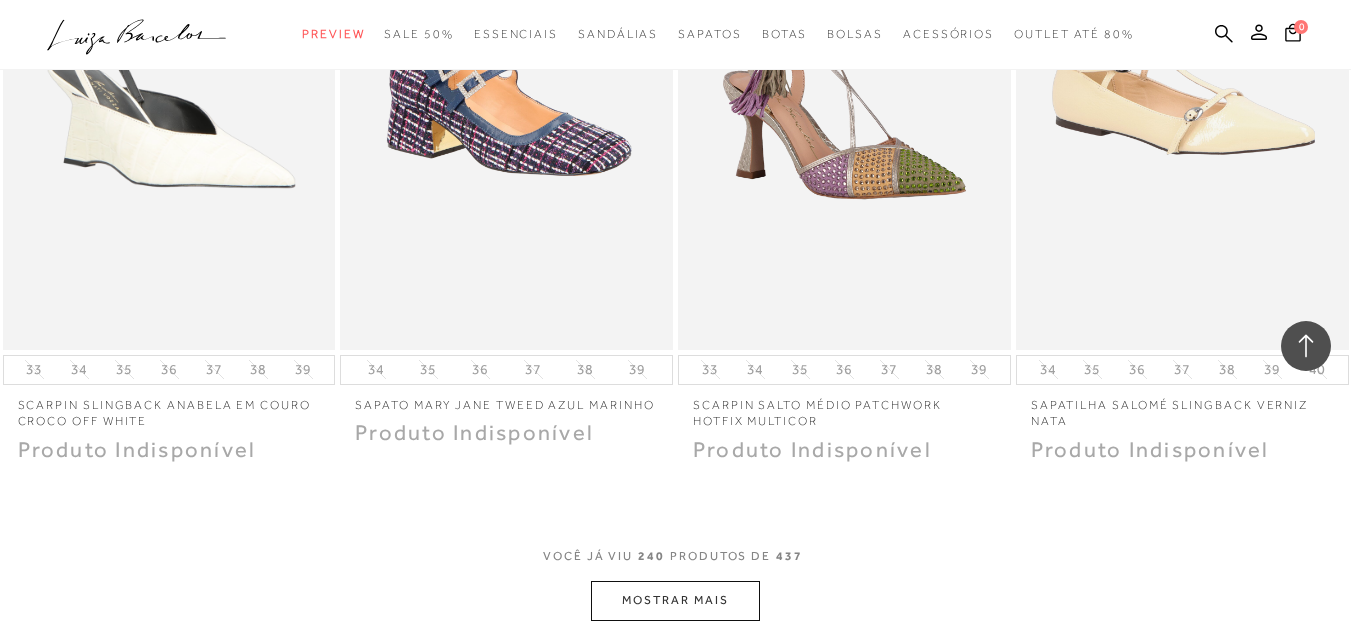 click on "MOSTRAR MAIS" at bounding box center (675, 600) 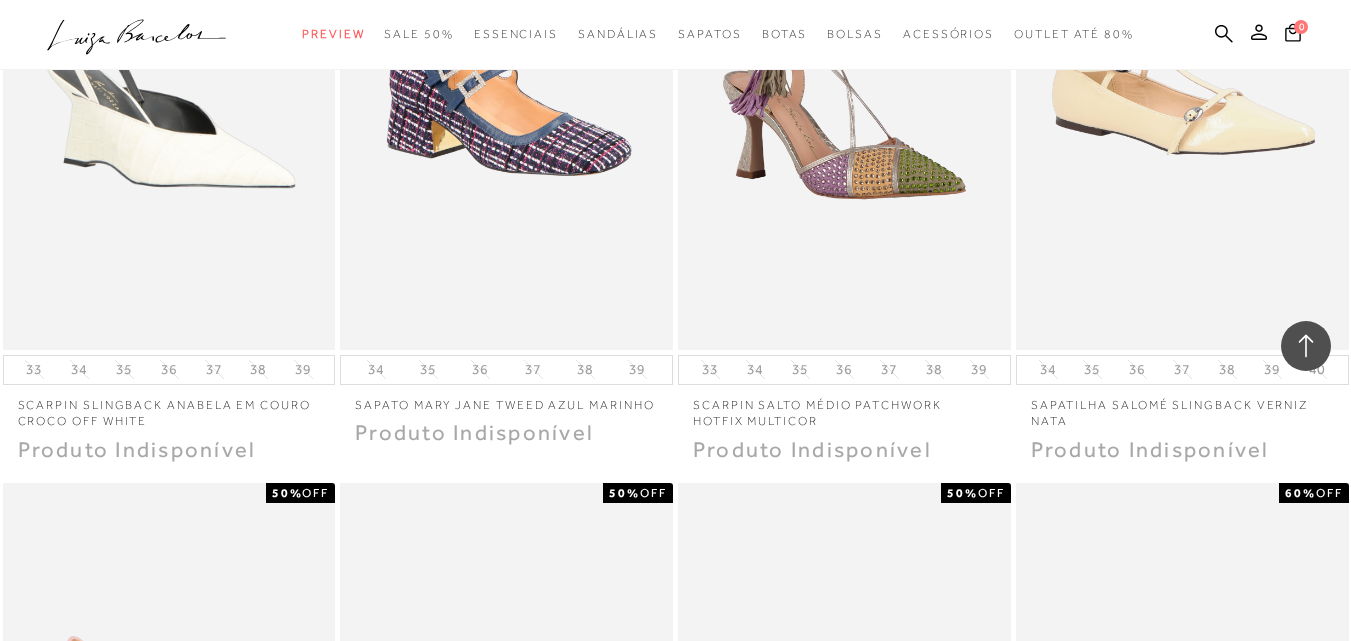 scroll, scrollTop: 43052, scrollLeft: 0, axis: vertical 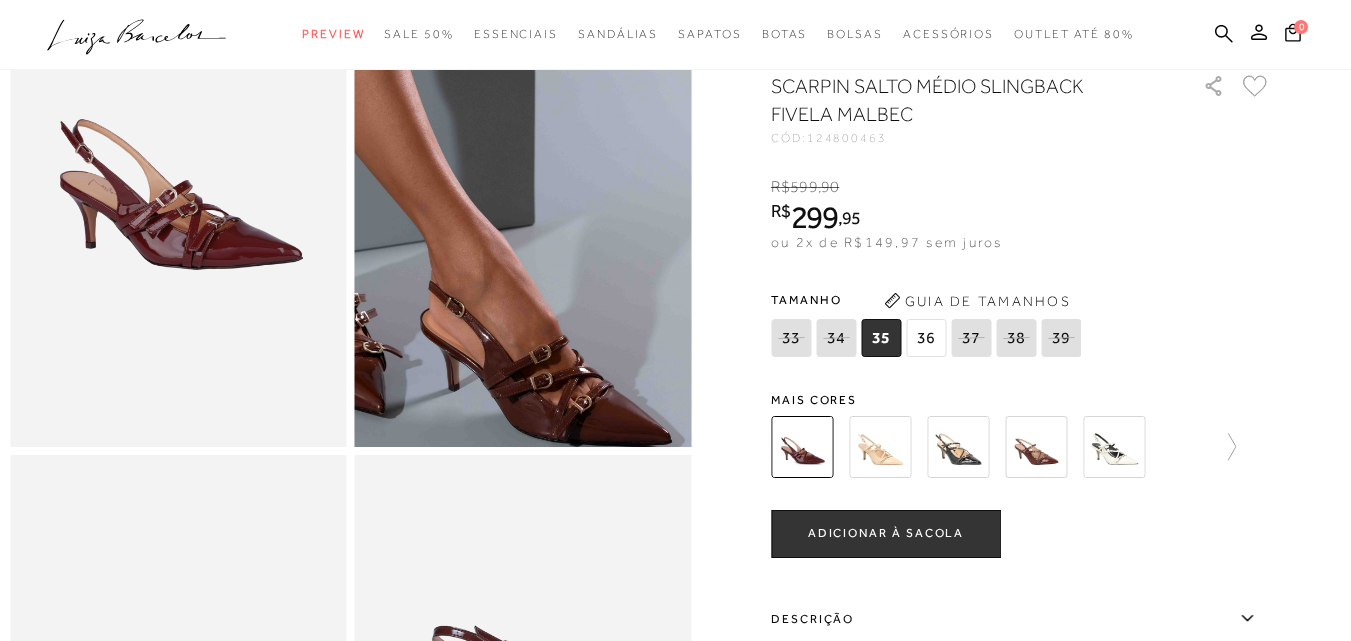 click at bounding box center (521, 6) 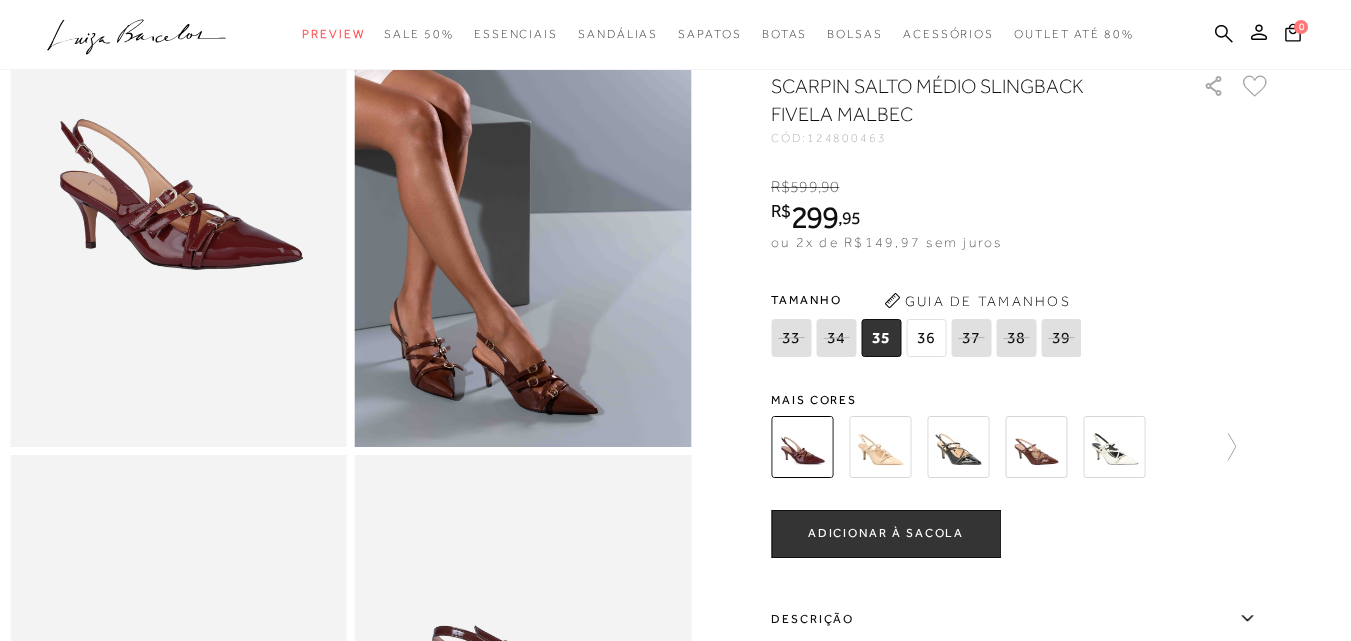 click on "36" at bounding box center [926, 338] 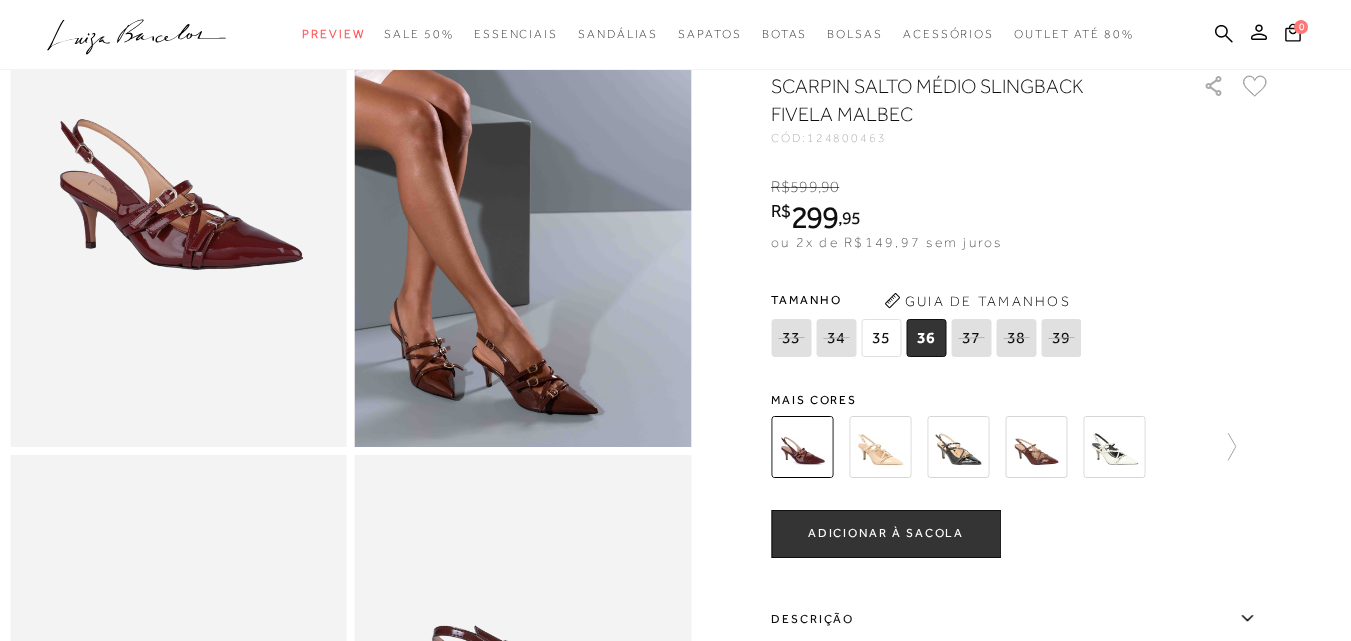 click at bounding box center (880, 447) 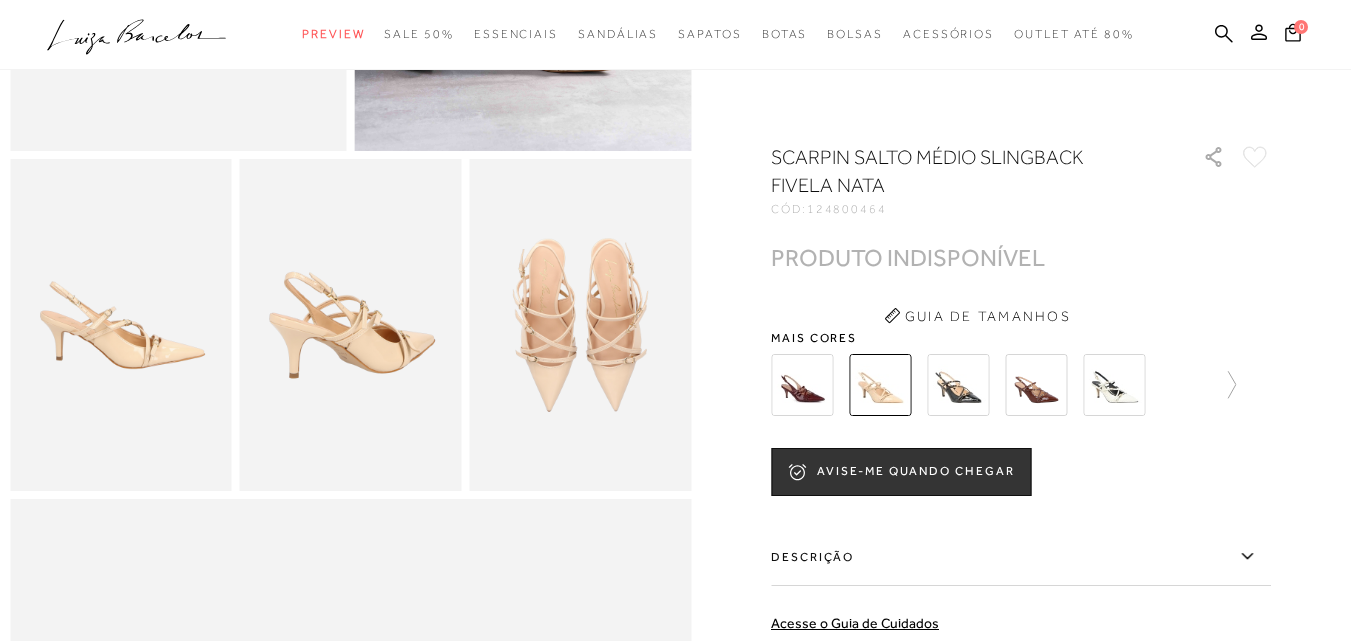 scroll, scrollTop: 500, scrollLeft: 0, axis: vertical 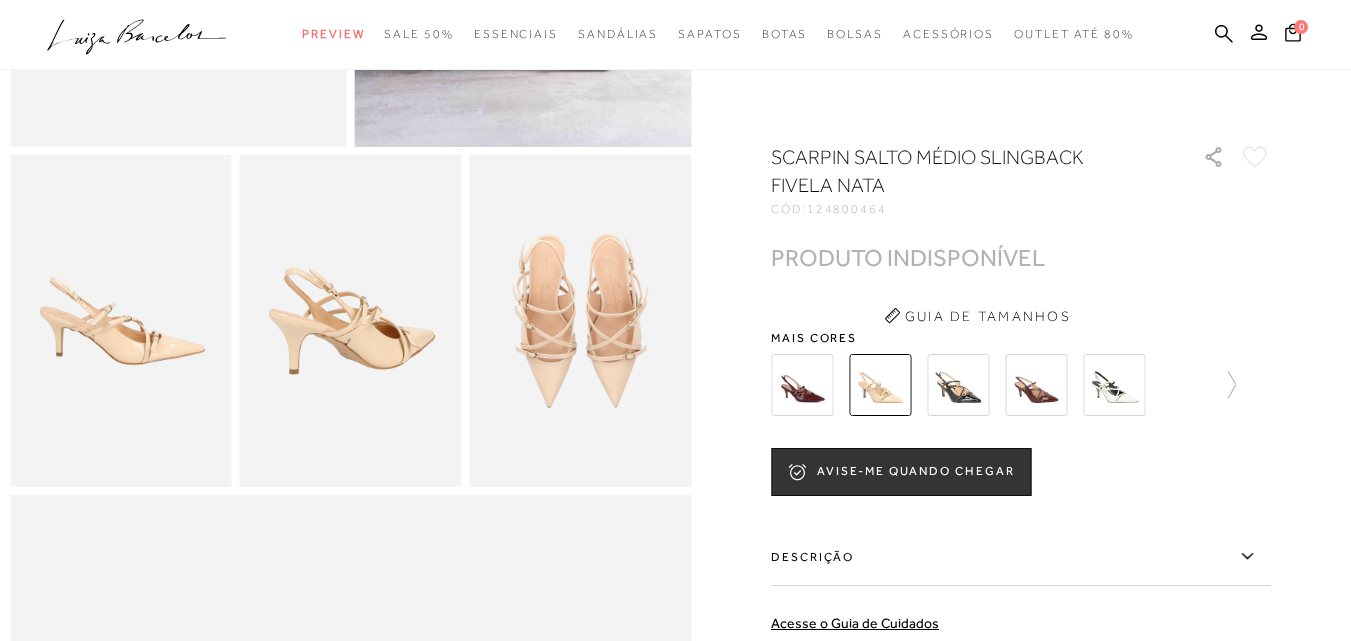 click at bounding box center [958, 385] 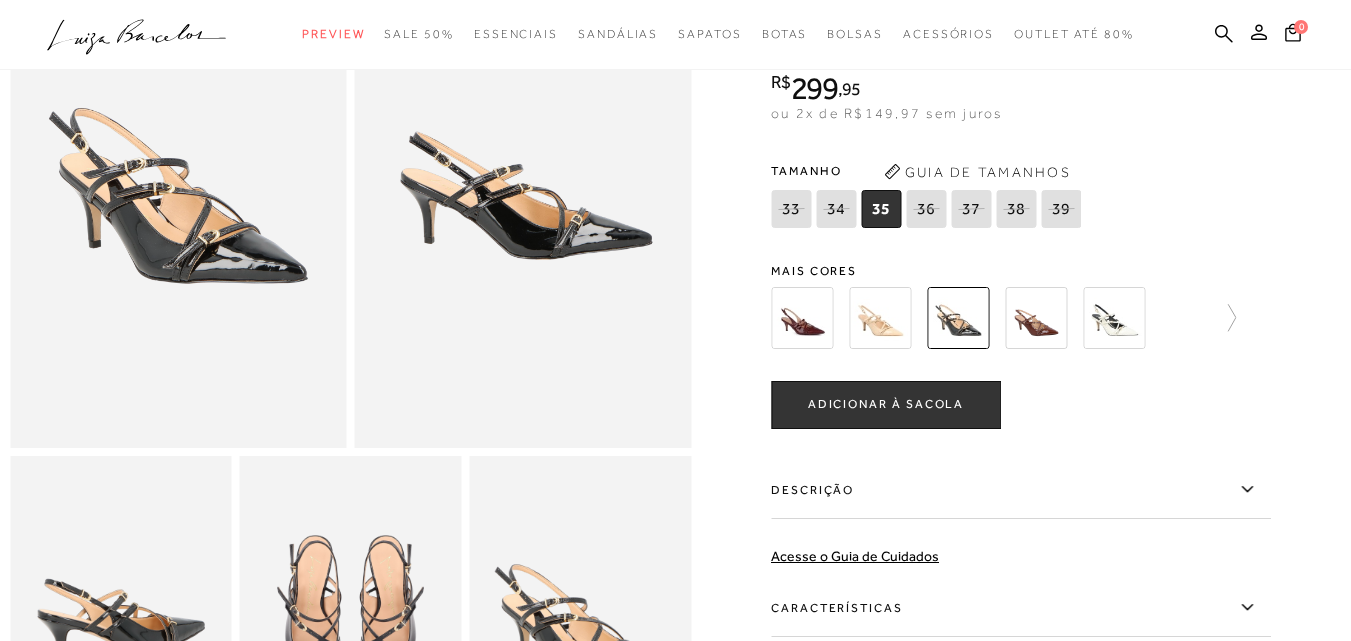 scroll, scrollTop: 0, scrollLeft: 0, axis: both 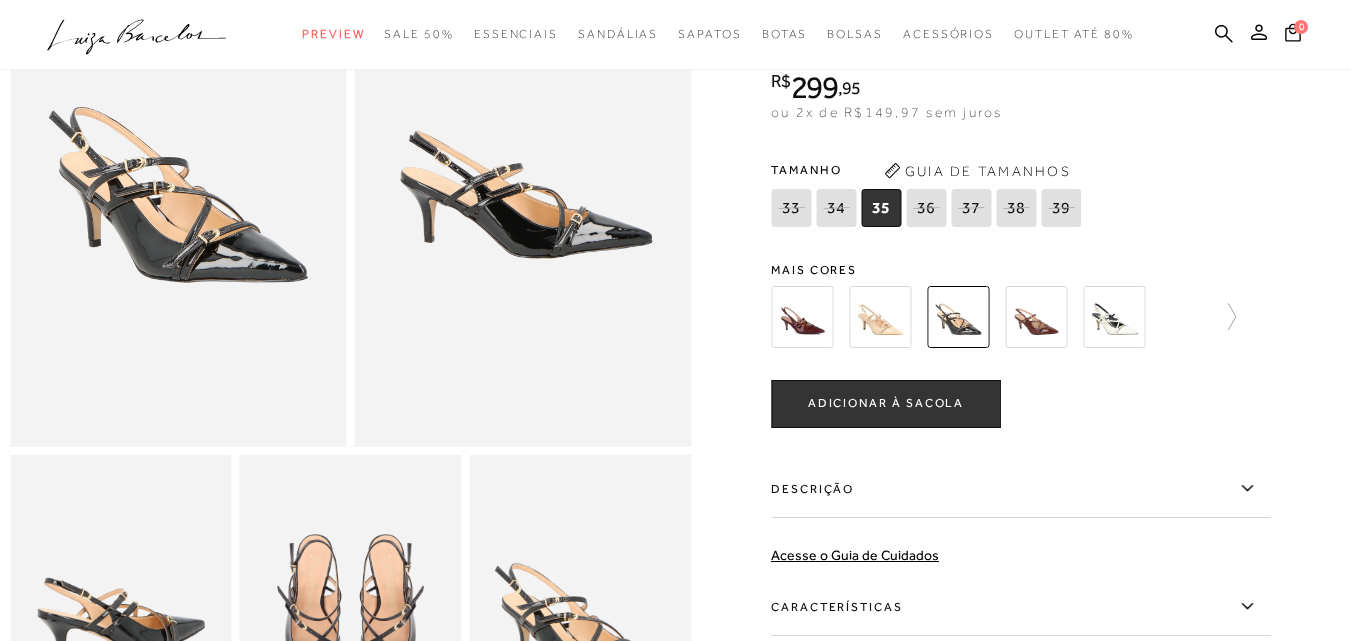 click at bounding box center [1036, 317] 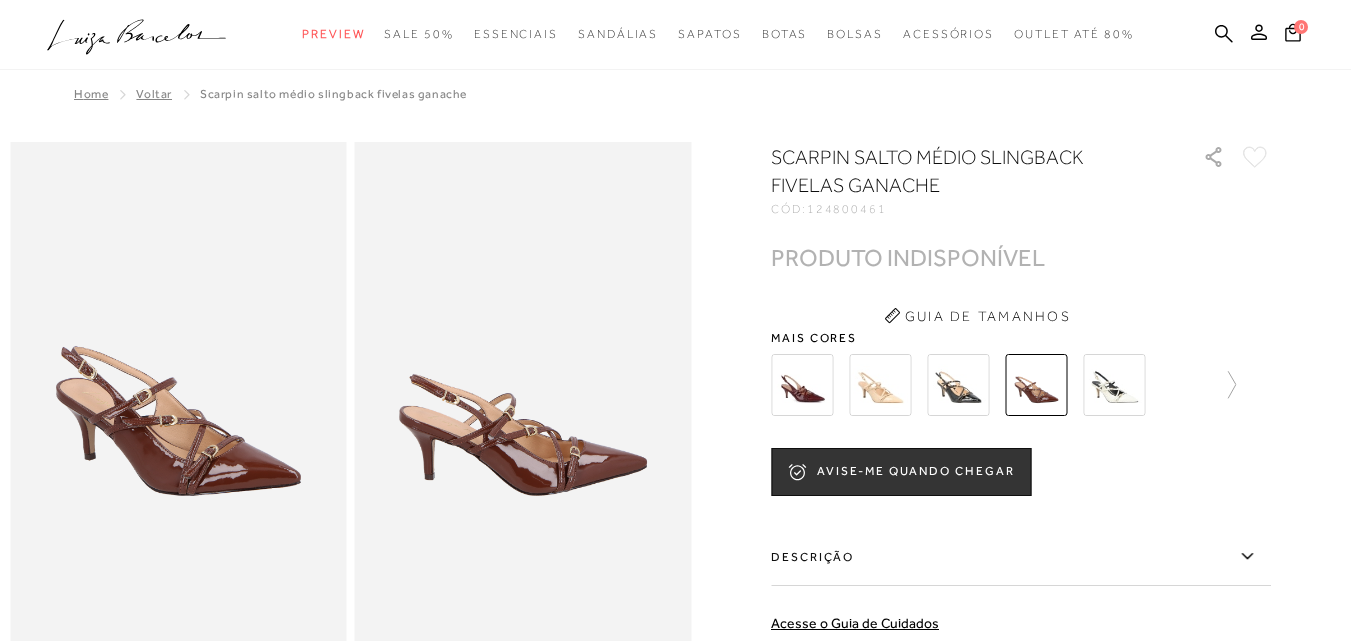scroll, scrollTop: 0, scrollLeft: 0, axis: both 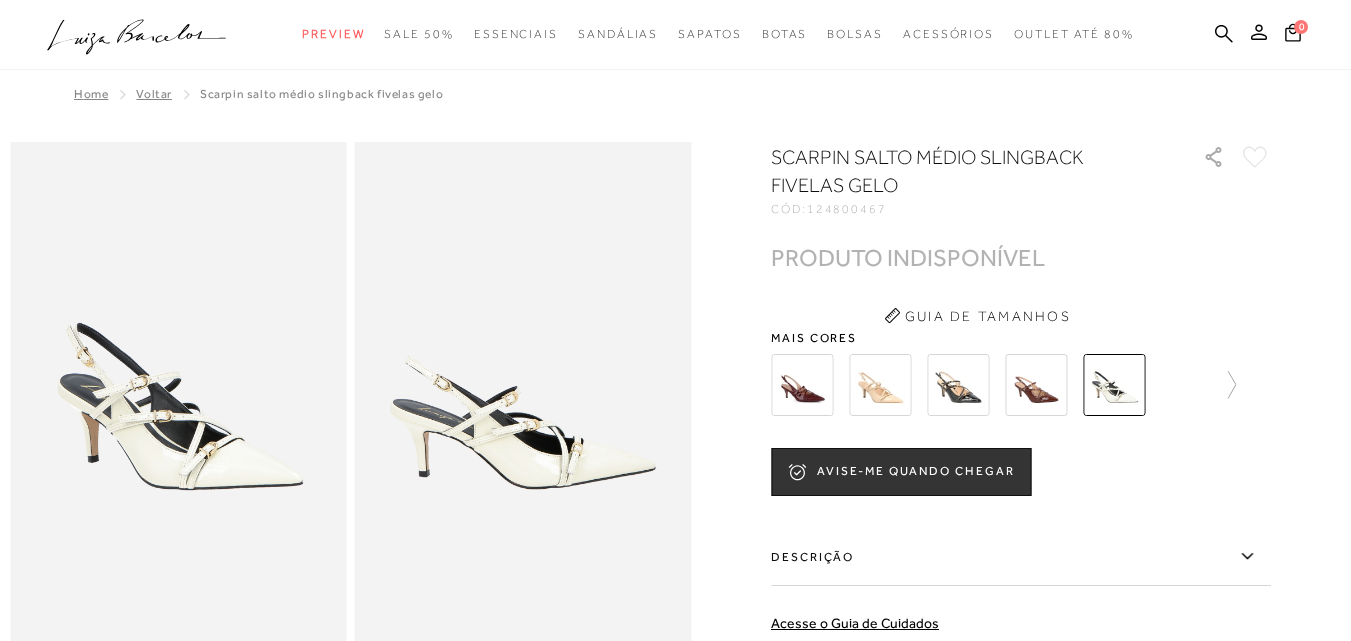 click at bounding box center [802, 385] 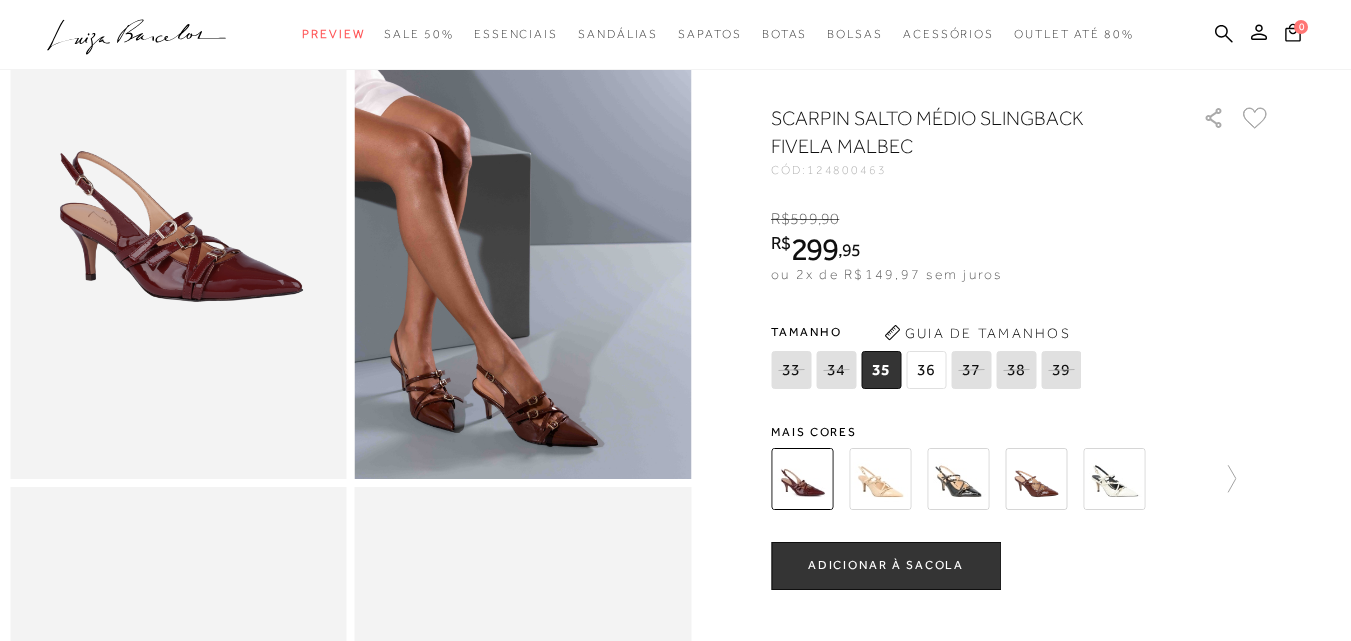 scroll, scrollTop: 200, scrollLeft: 0, axis: vertical 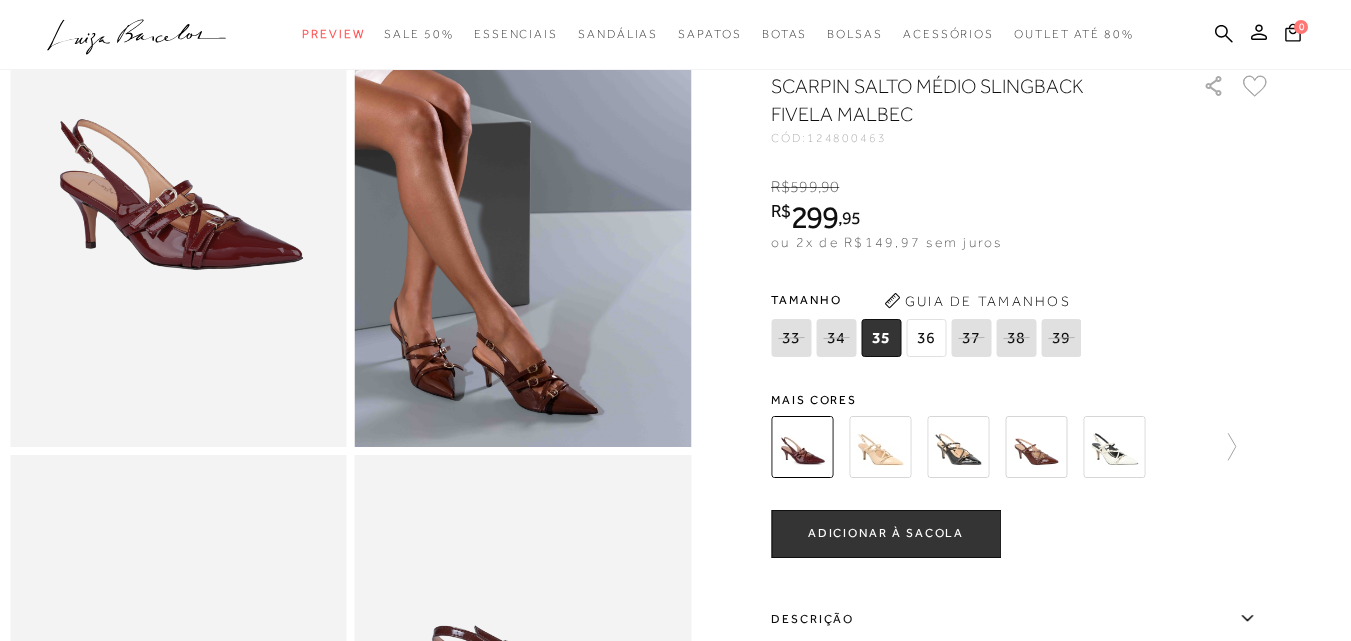 click at bounding box center (178, 194) 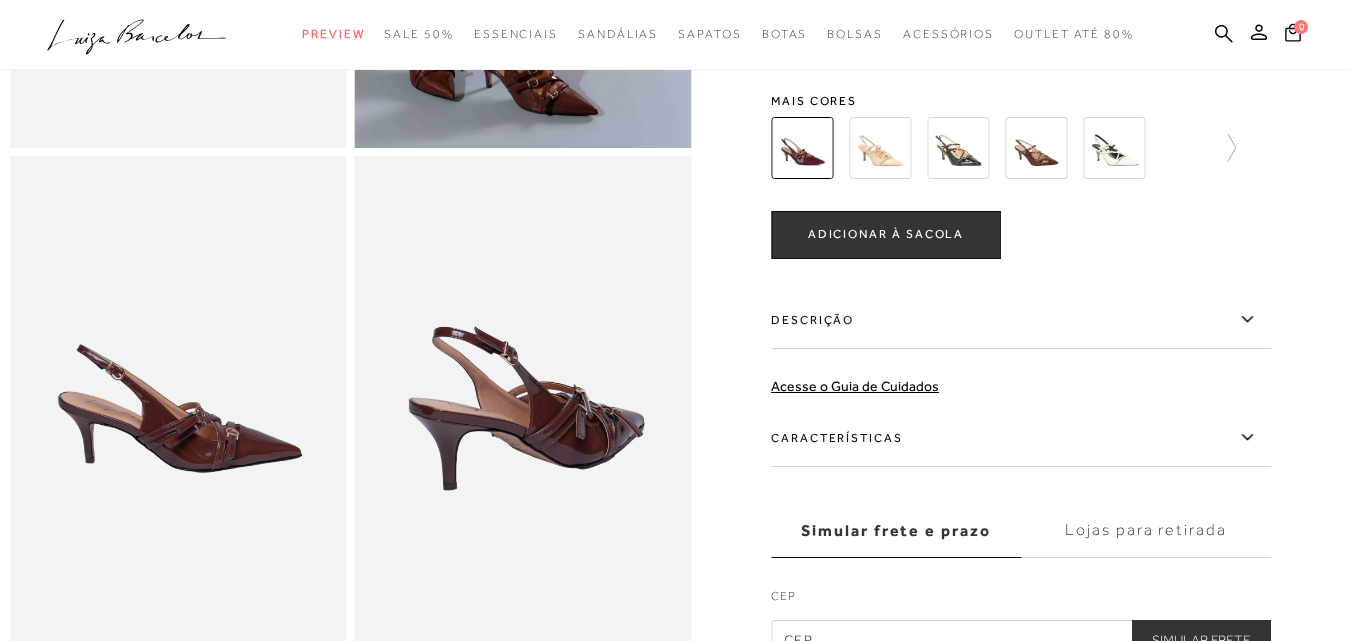 scroll, scrollTop: 500, scrollLeft: 0, axis: vertical 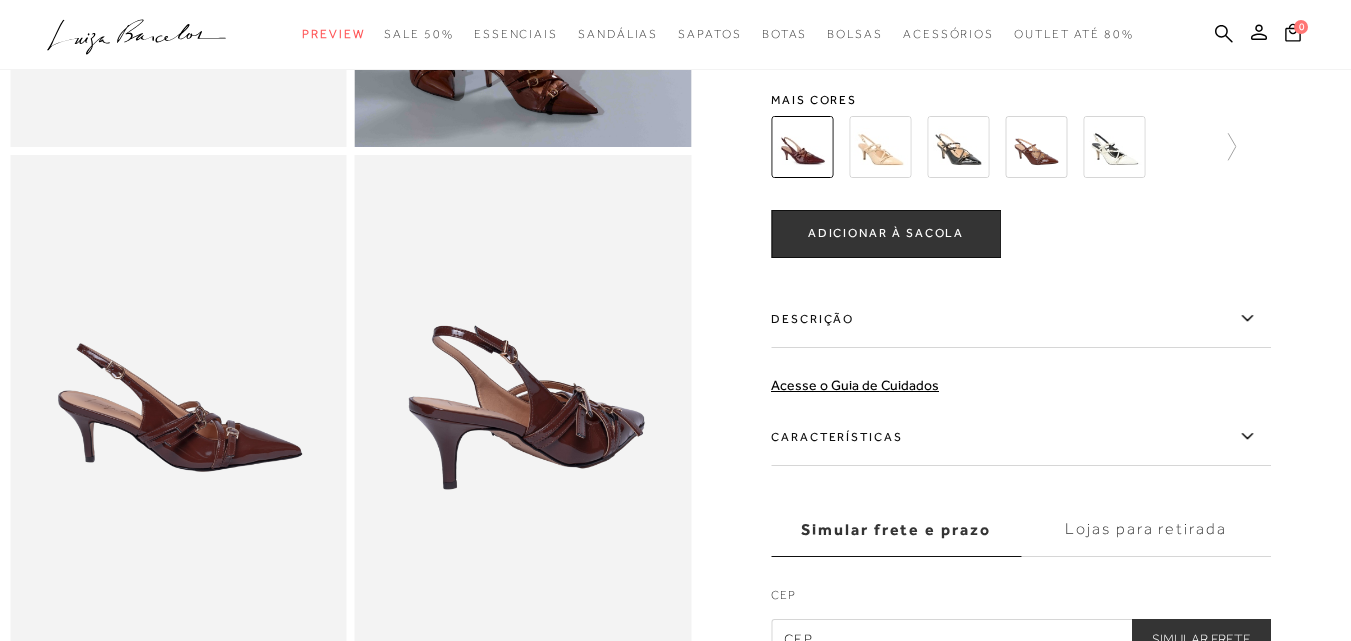 click at bounding box center (178, 407) 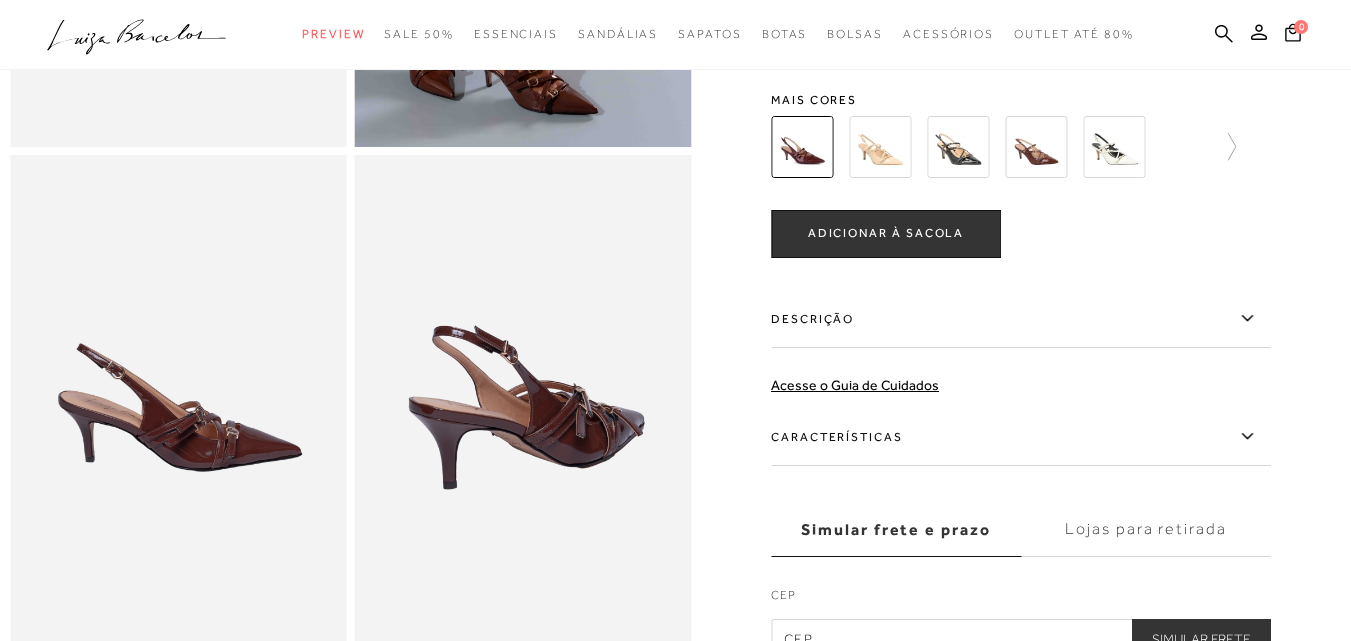 click on "Características" at bounding box center (1021, 437) 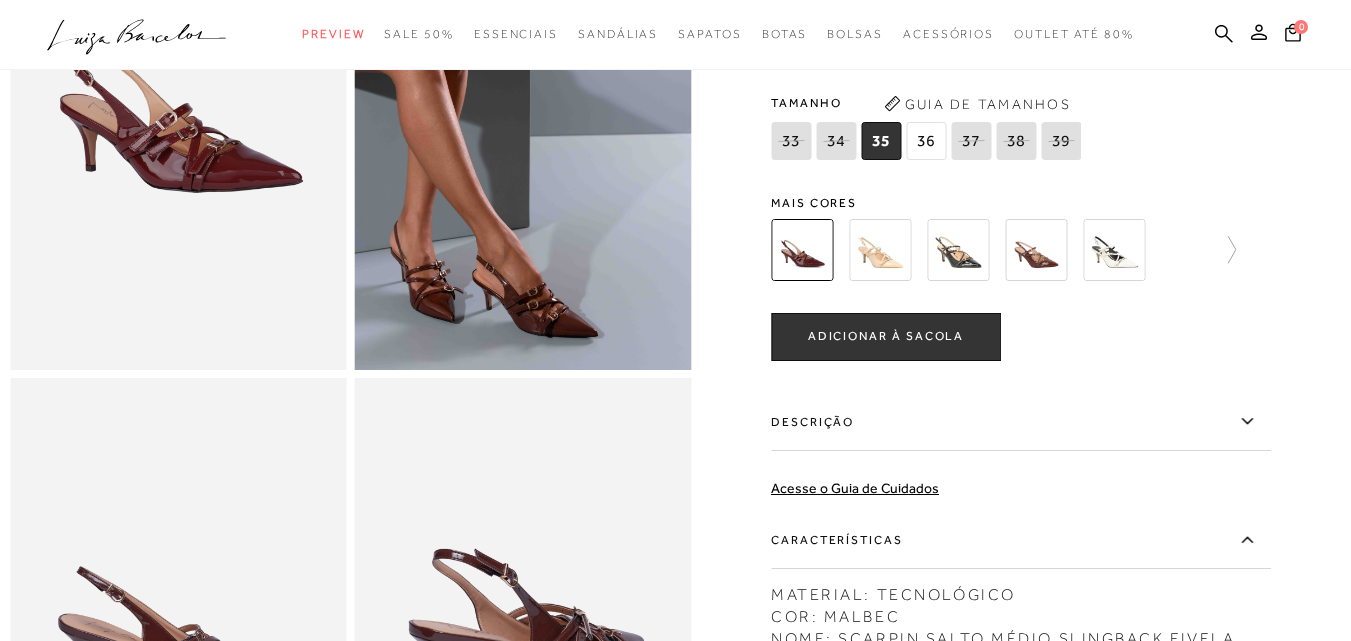 scroll, scrollTop: 200, scrollLeft: 0, axis: vertical 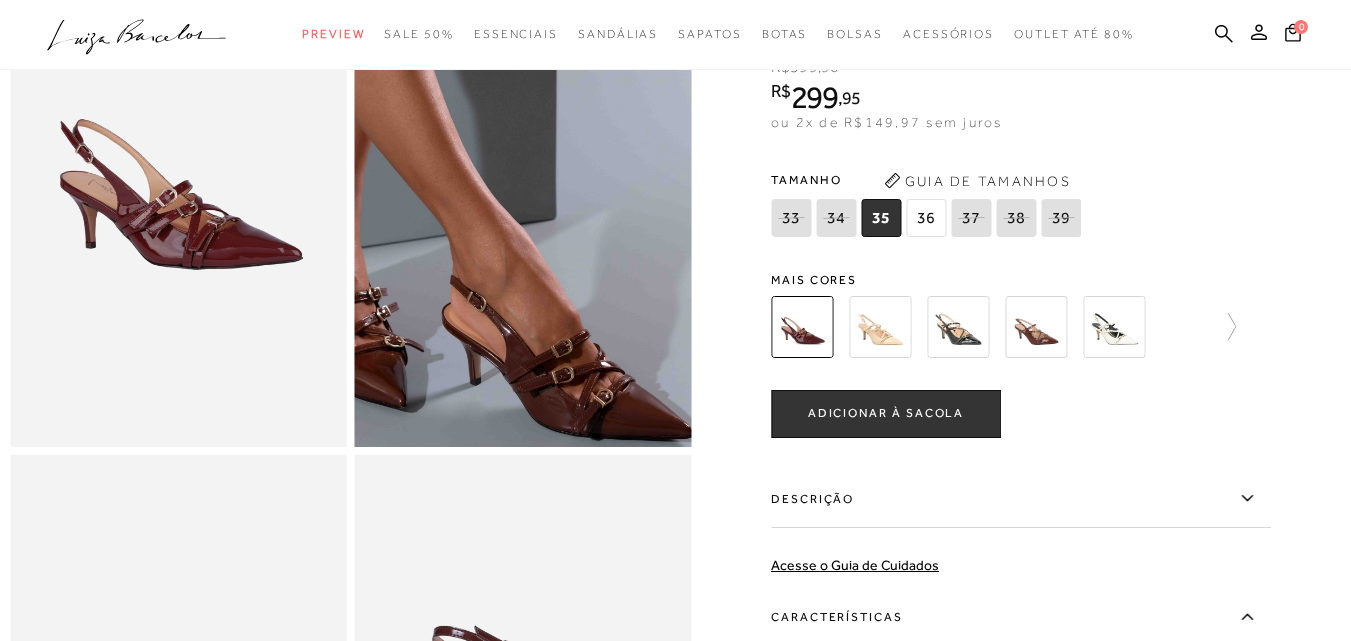 click at bounding box center [542, 0] 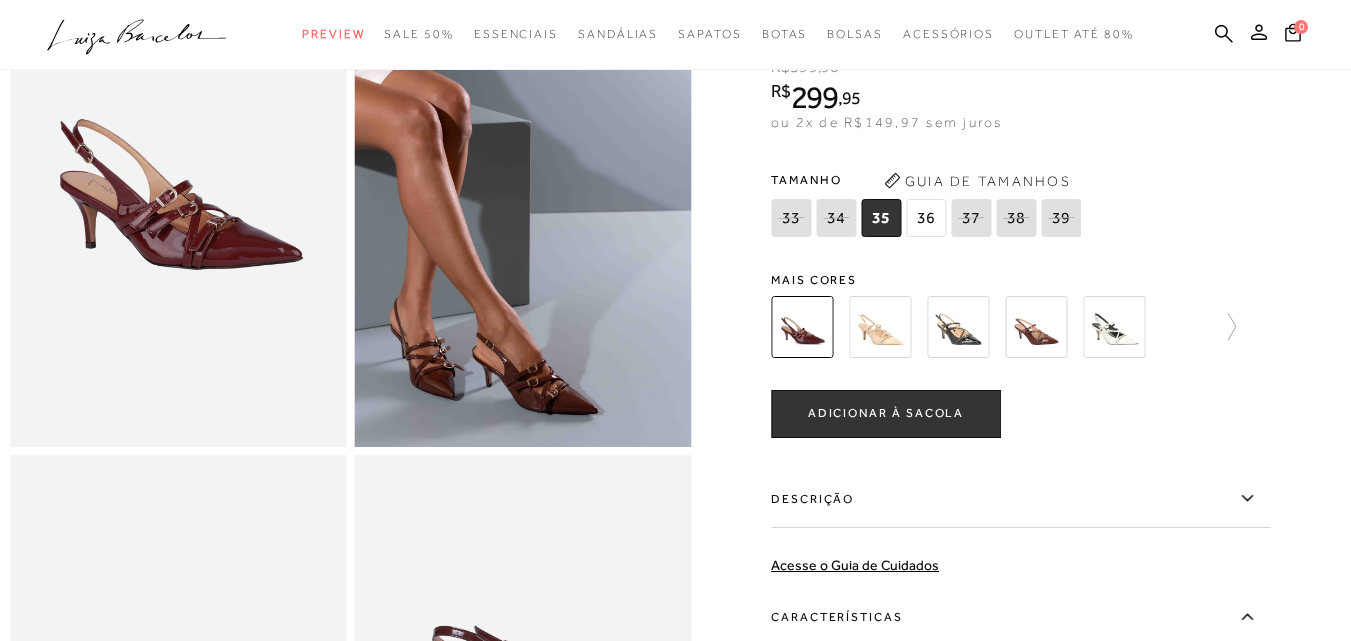 click on "36" at bounding box center (926, 218) 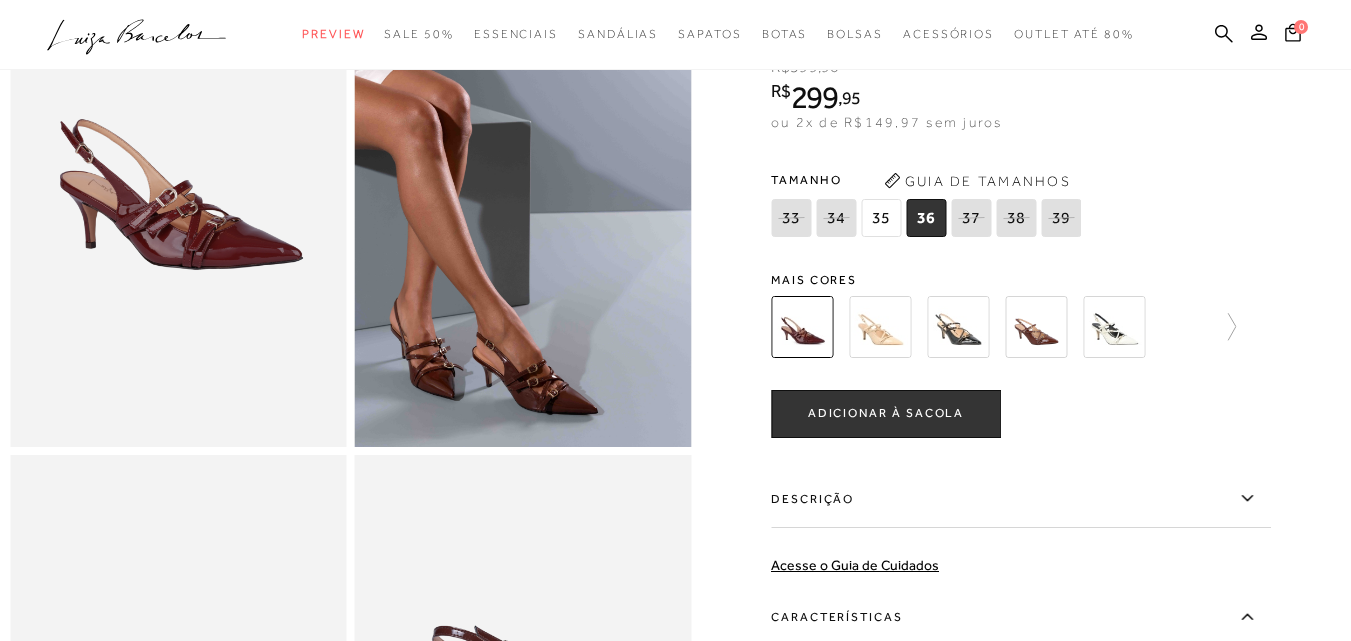 click on "ADICIONAR À SACOLA" at bounding box center (886, 414) 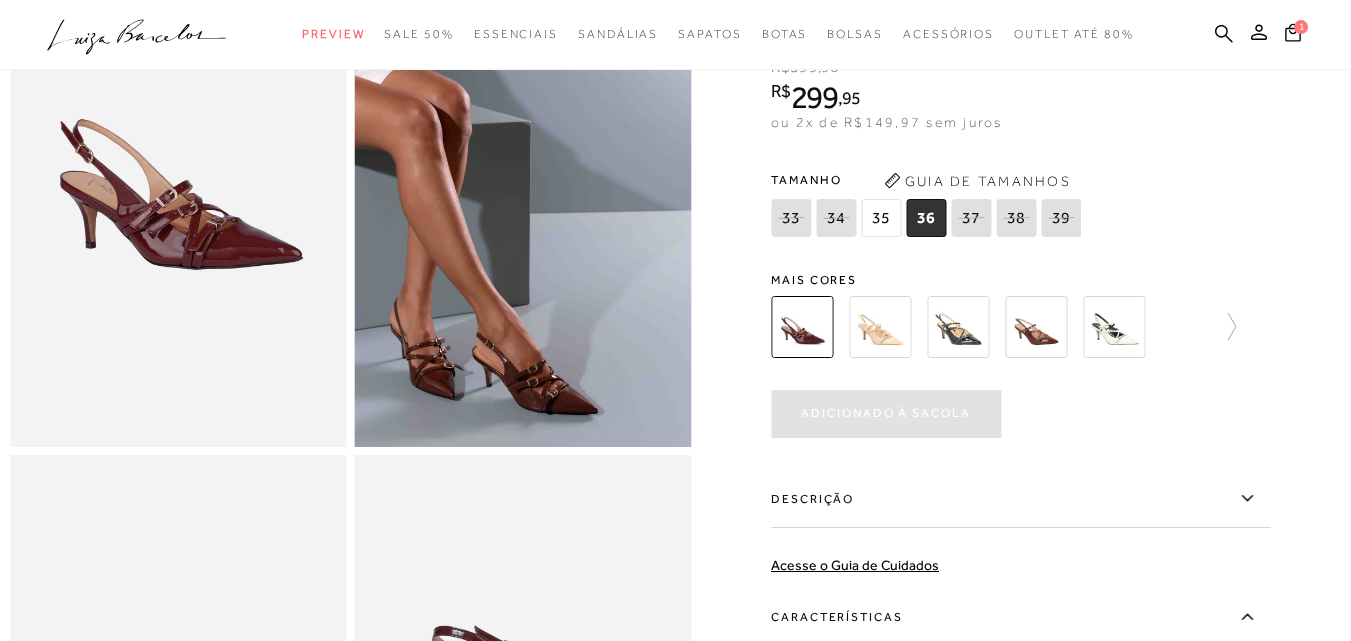 scroll, scrollTop: 0, scrollLeft: 0, axis: both 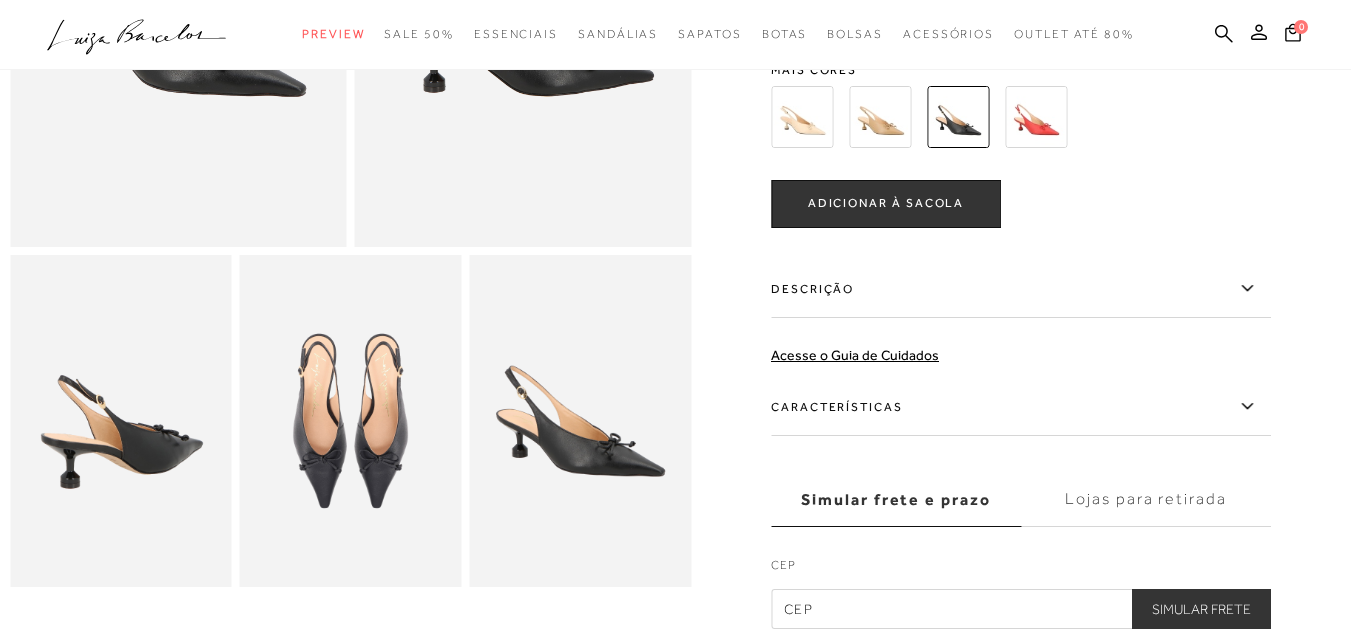 click on "Características" at bounding box center [1021, 407] 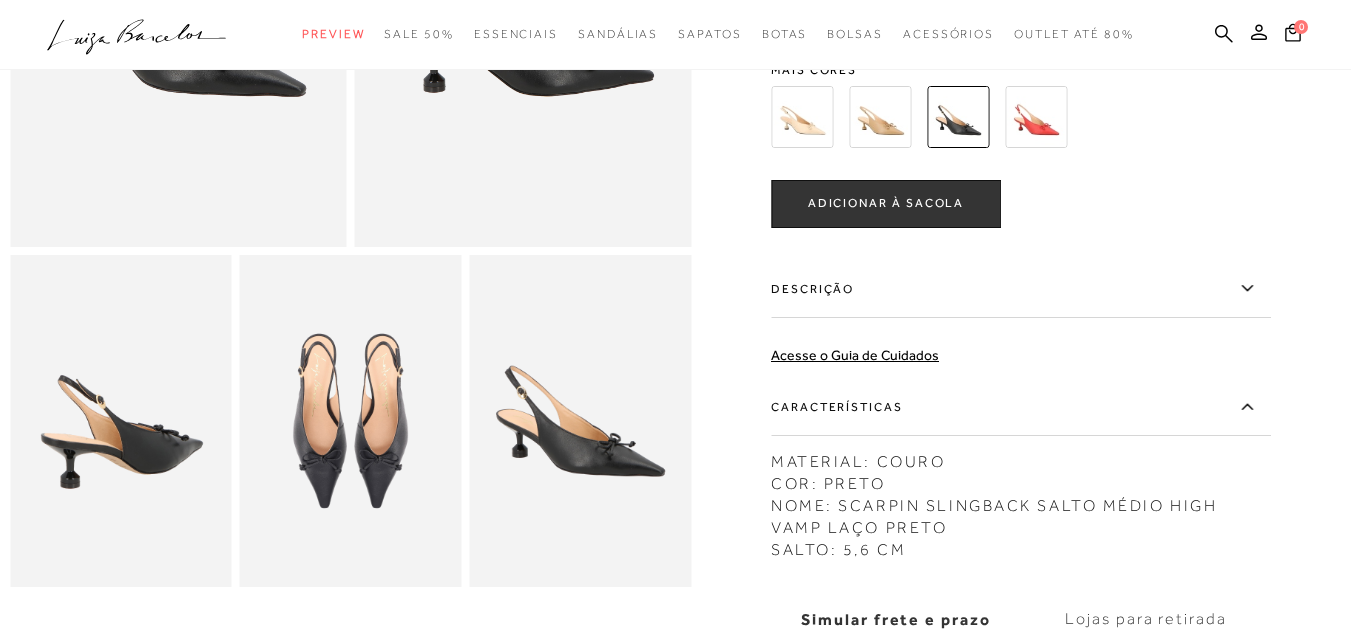 click at bounding box center (121, 421) 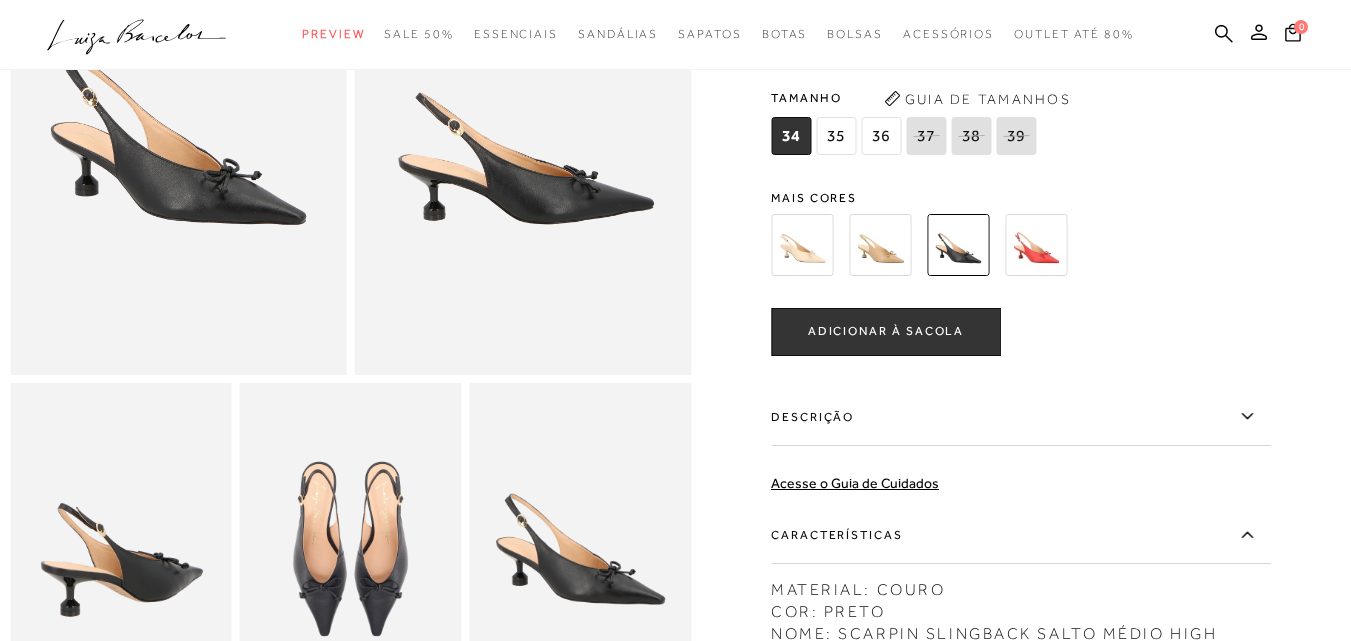 scroll, scrollTop: 100, scrollLeft: 0, axis: vertical 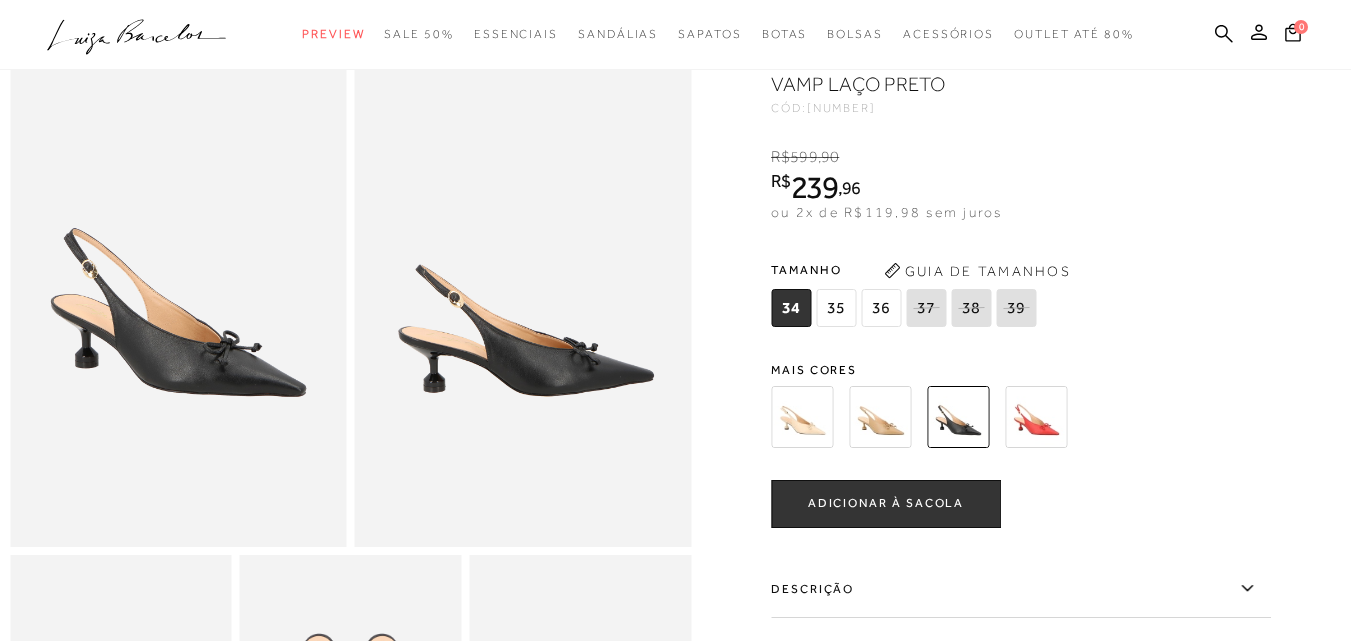 click at bounding box center [802, 417] 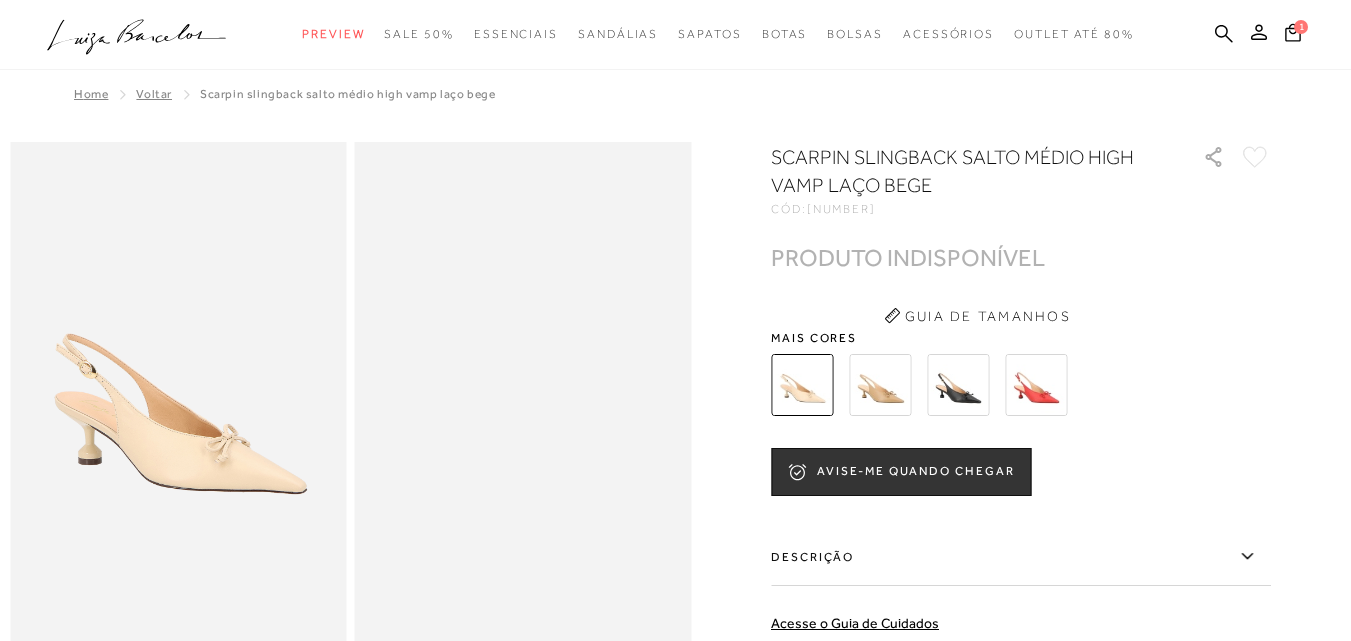 scroll, scrollTop: 0, scrollLeft: 0, axis: both 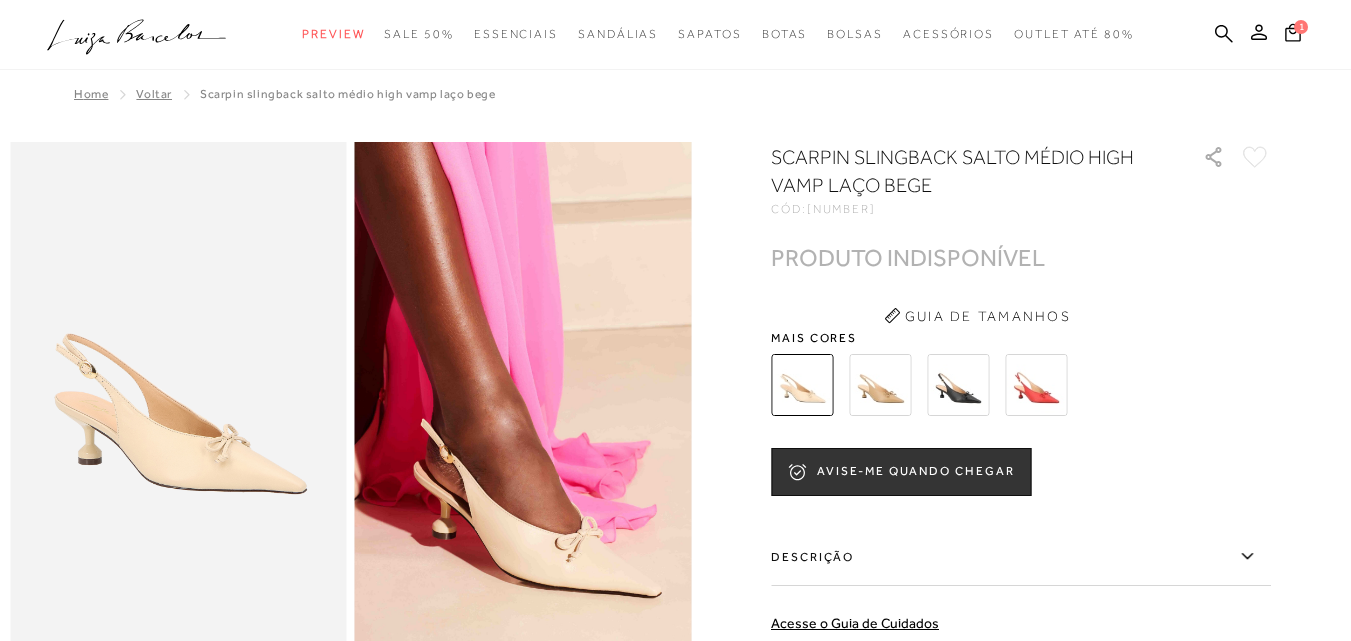 click at bounding box center (435, 247) 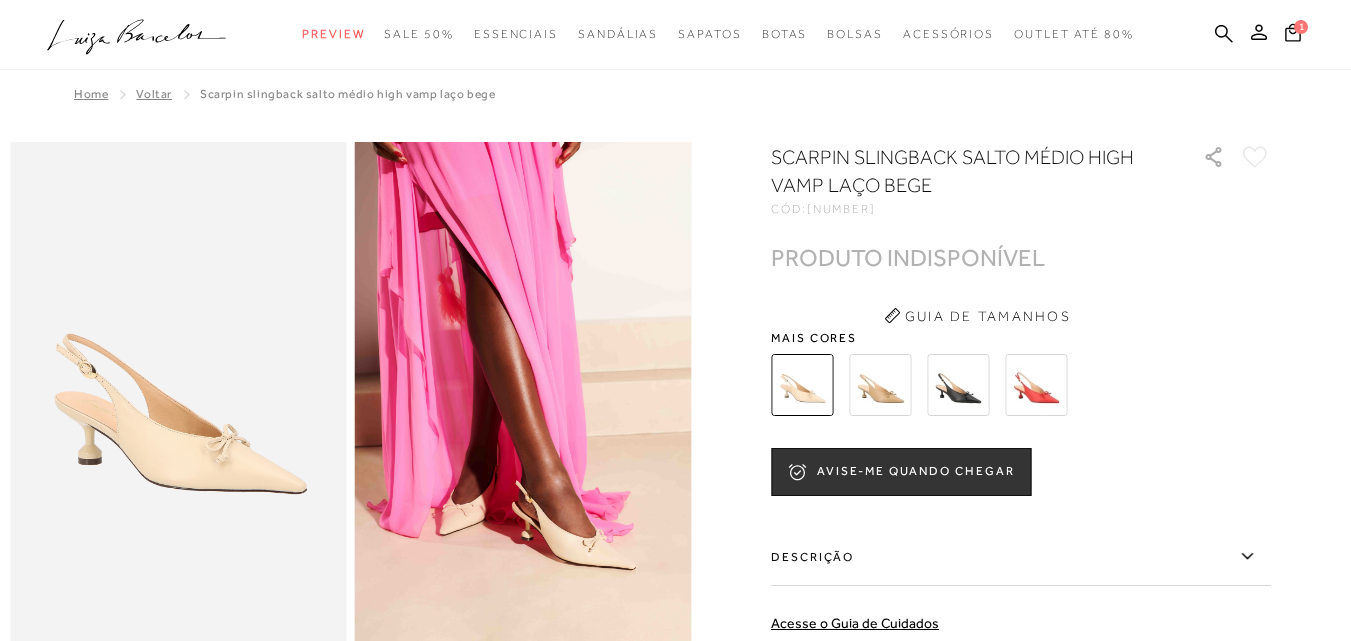 click at bounding box center [958, 385] 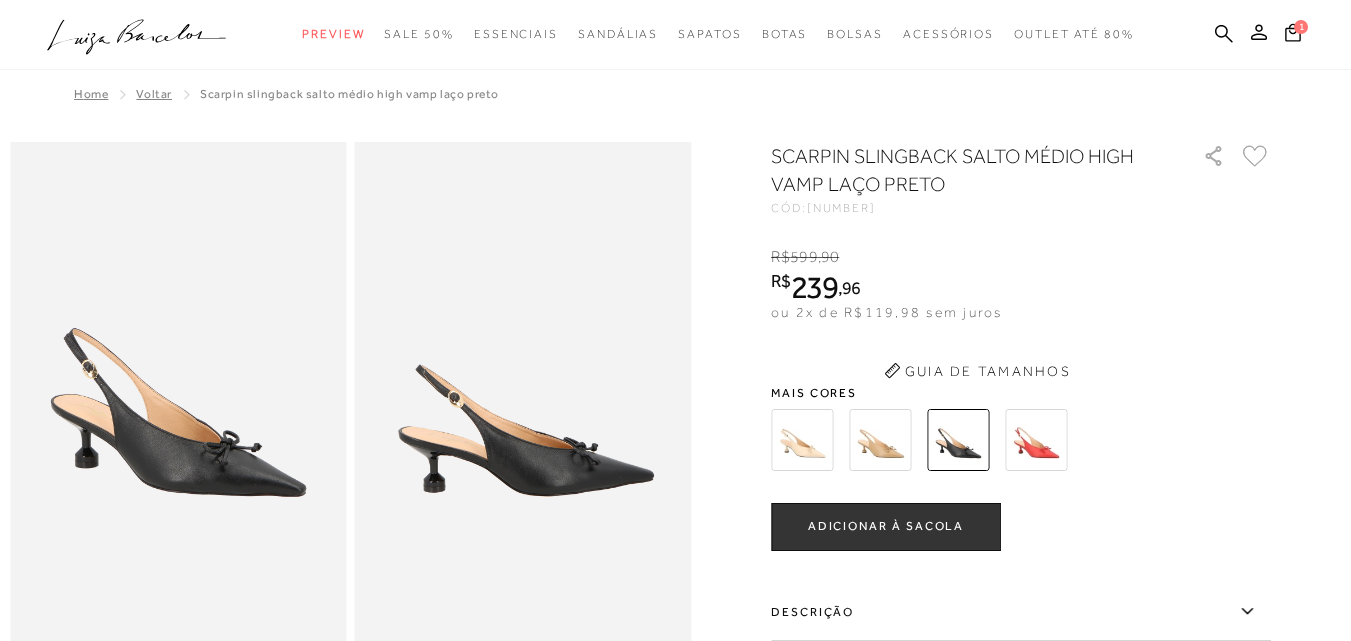 scroll, scrollTop: 0, scrollLeft: 0, axis: both 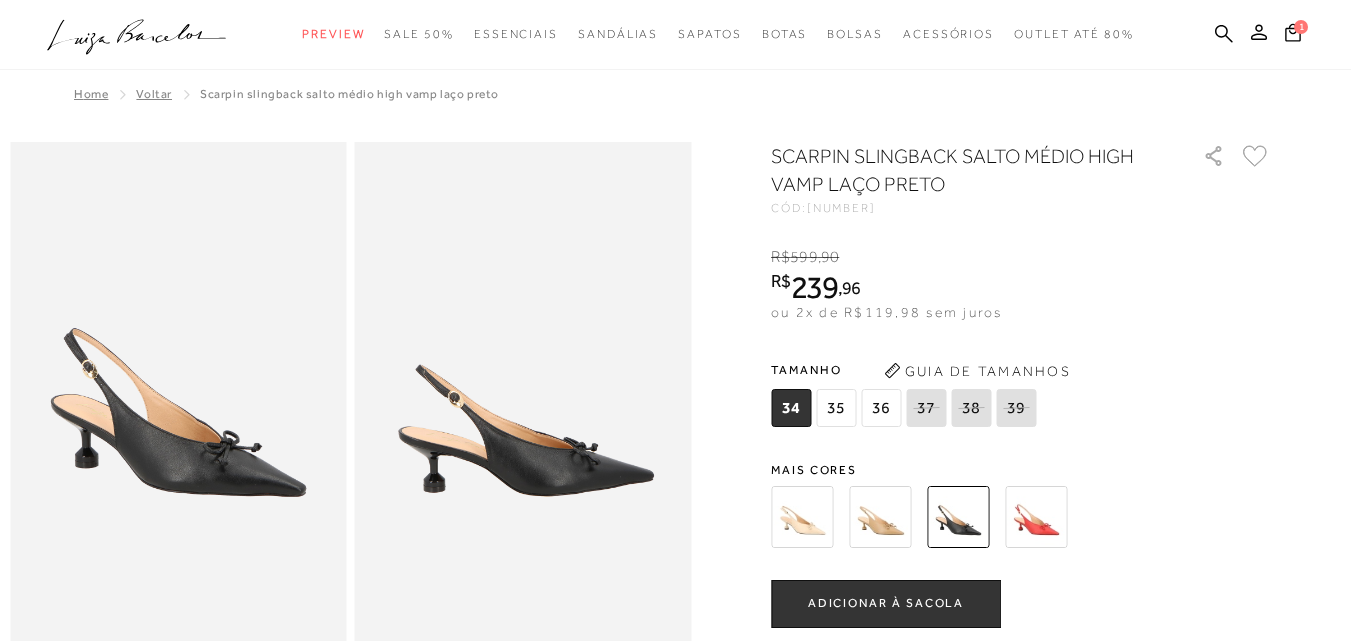 click at bounding box center [880, 517] 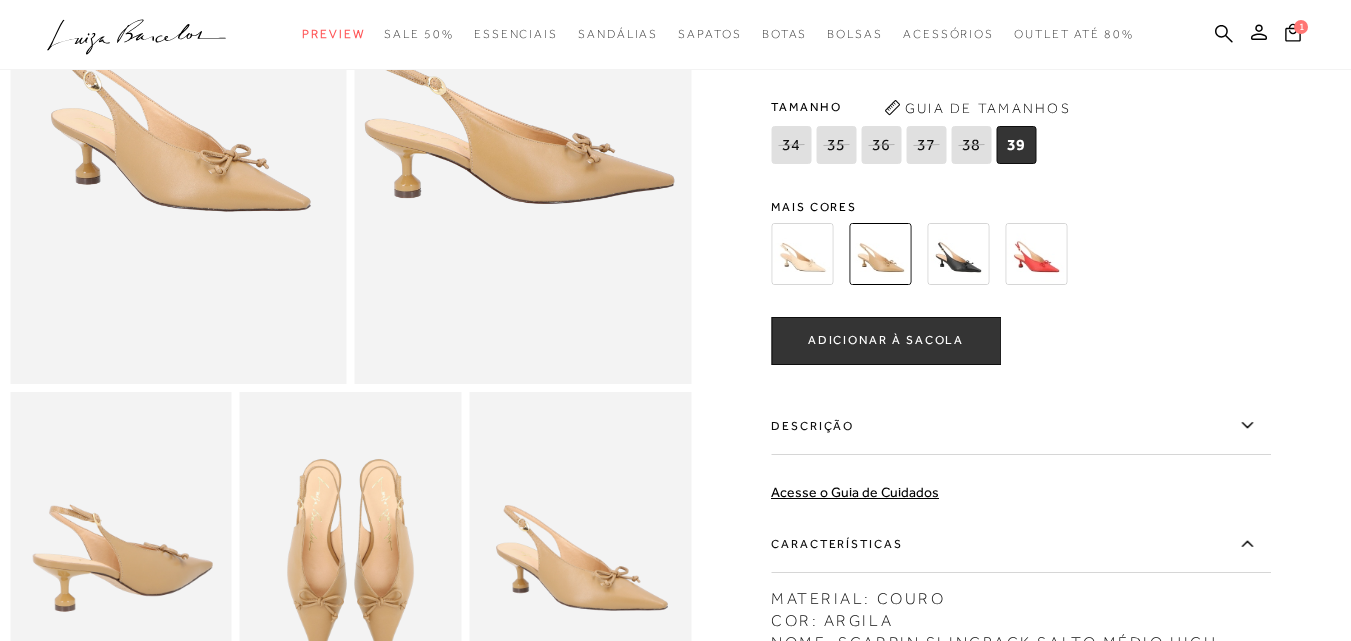scroll, scrollTop: 200, scrollLeft: 0, axis: vertical 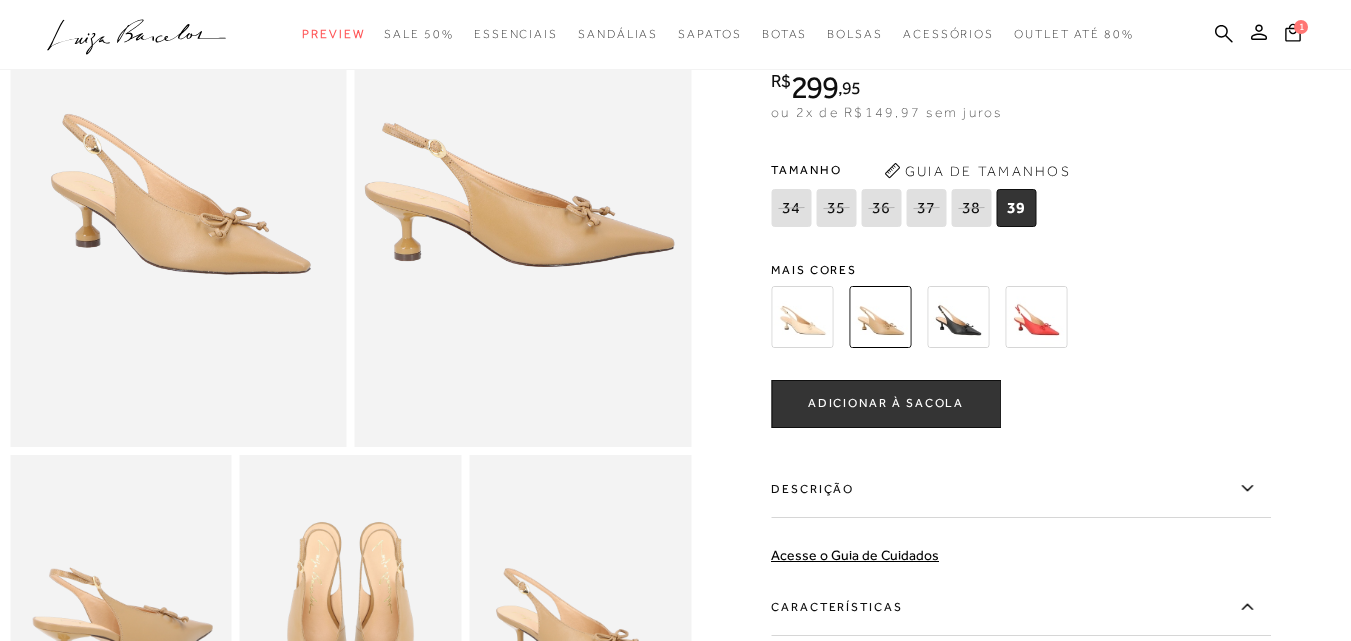 click at bounding box center [1036, 317] 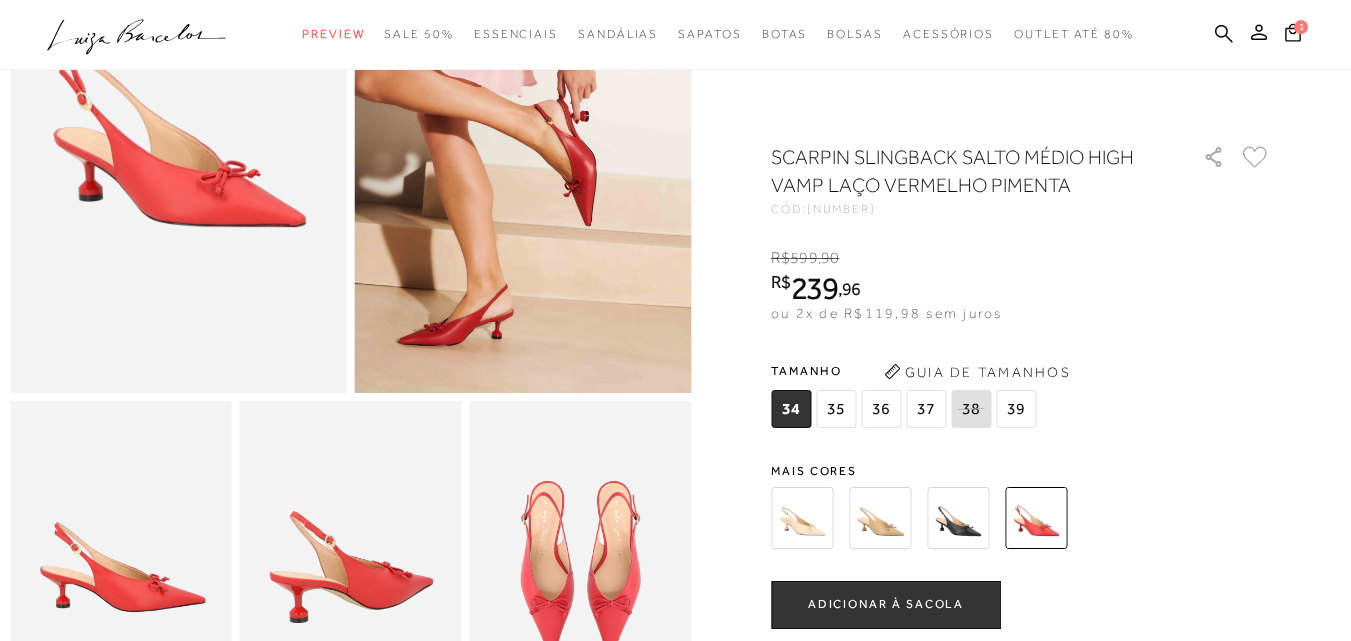 scroll, scrollTop: 300, scrollLeft: 0, axis: vertical 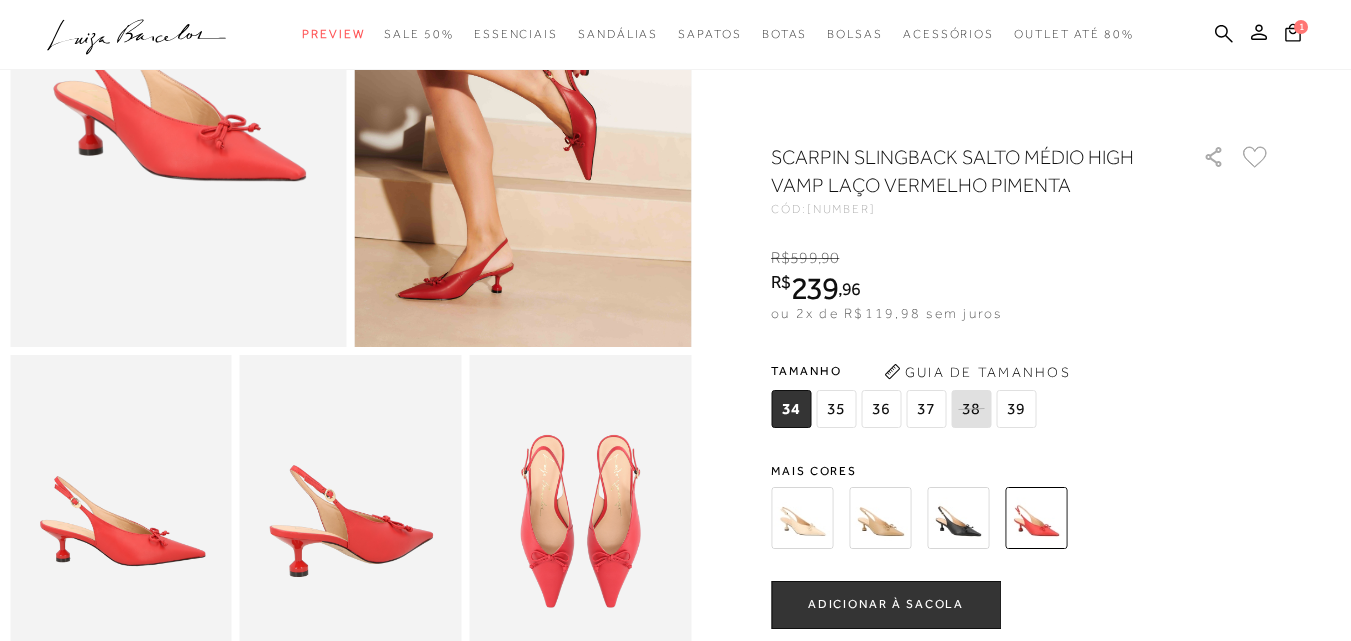click at bounding box center (802, 518) 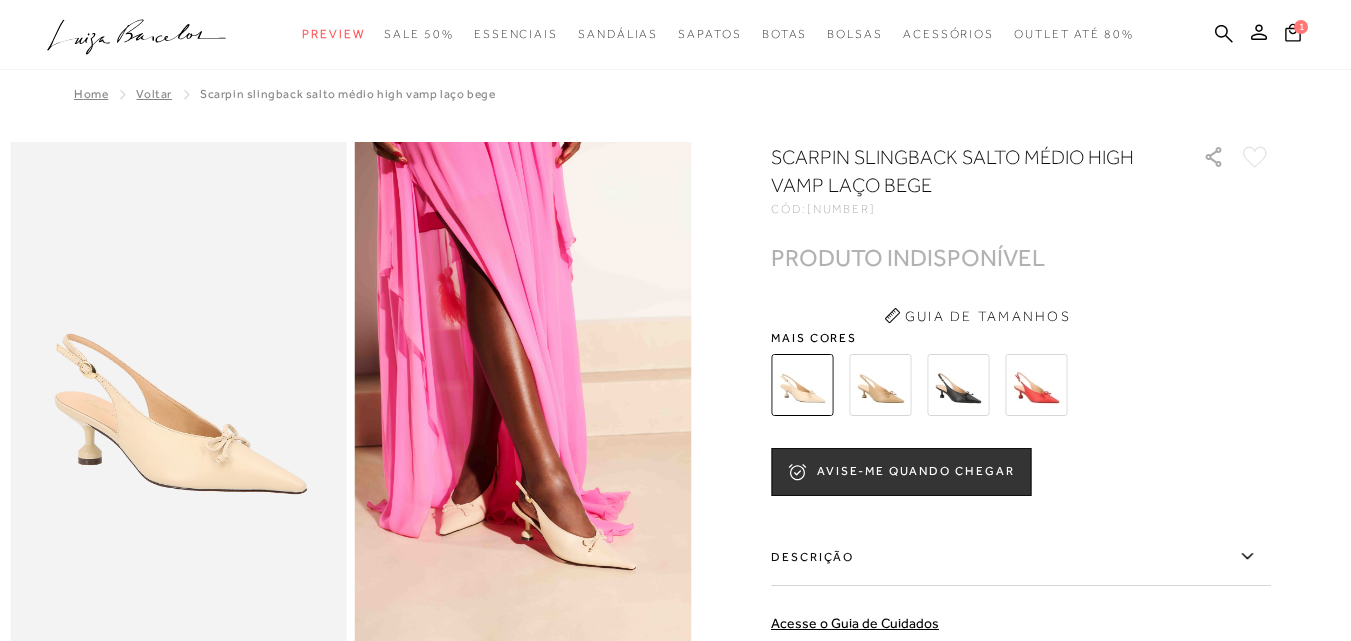 scroll, scrollTop: 0, scrollLeft: 0, axis: both 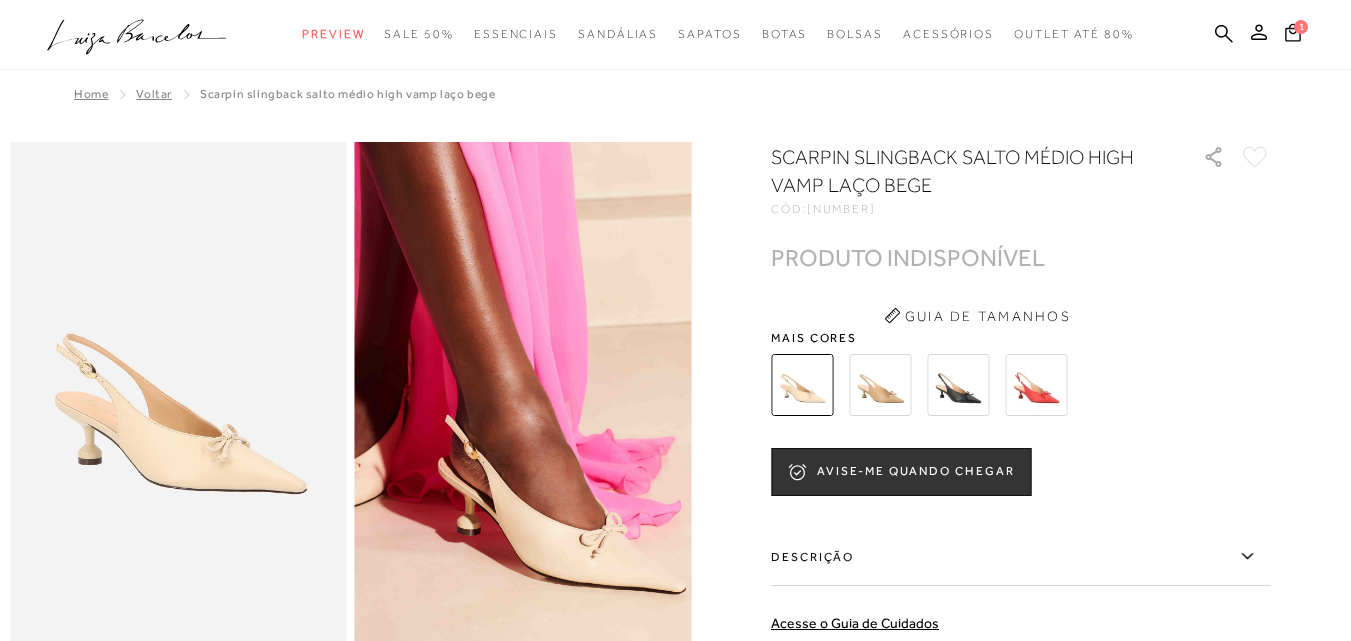 click at bounding box center (459, 243) 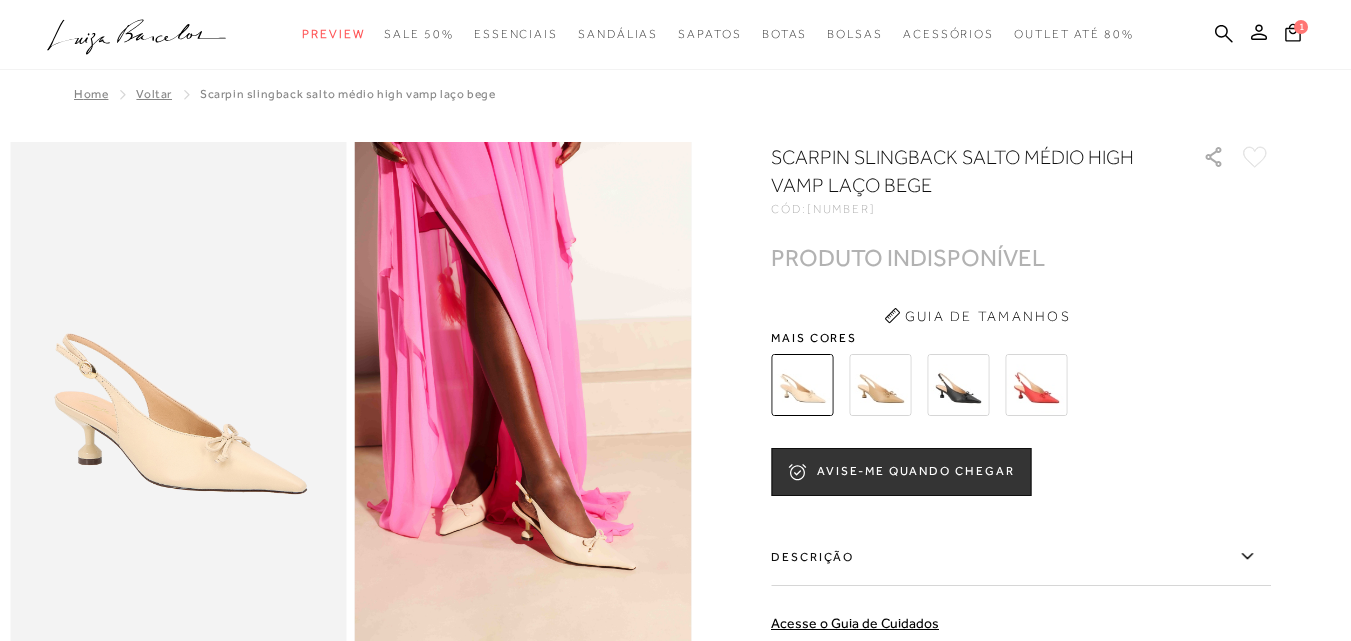 click at bounding box center (958, 385) 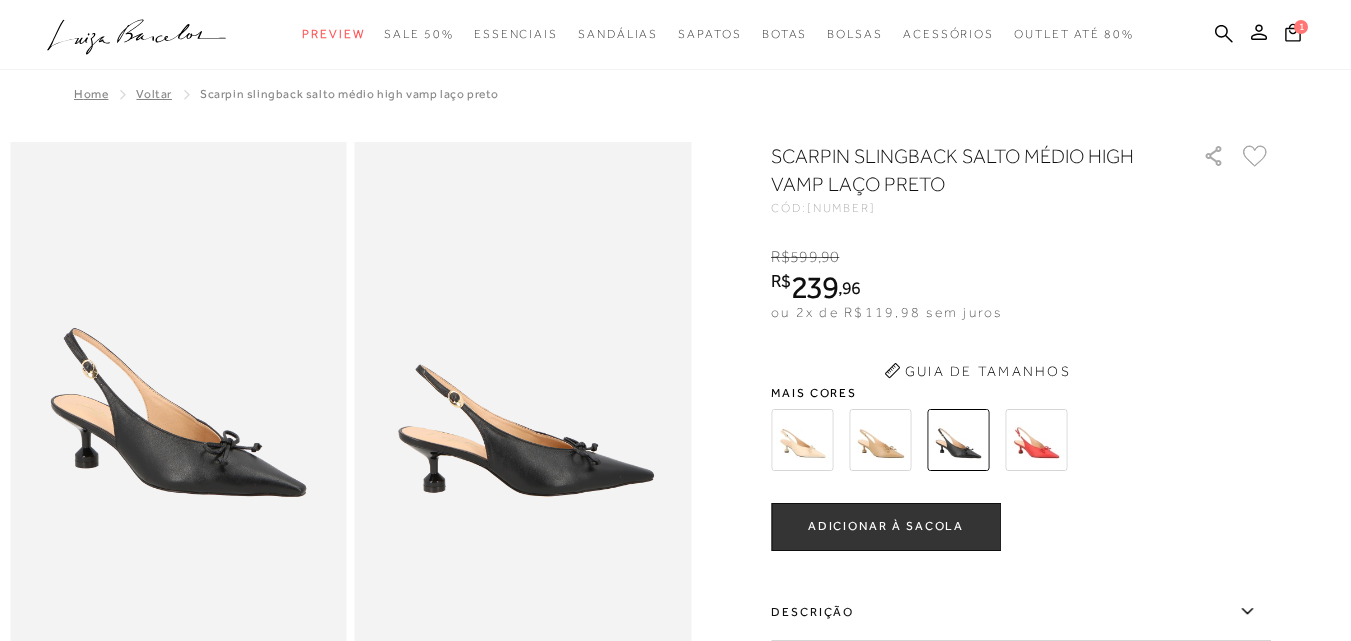 scroll, scrollTop: 0, scrollLeft: 0, axis: both 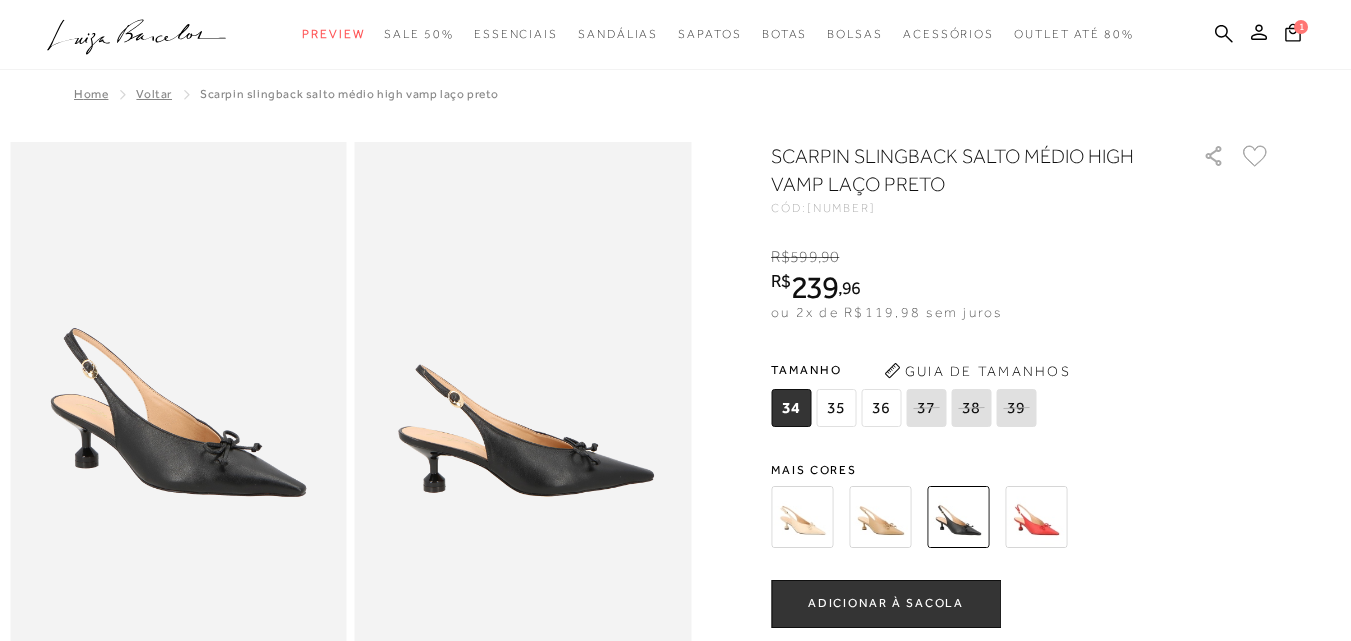 click on "36" at bounding box center (881, 408) 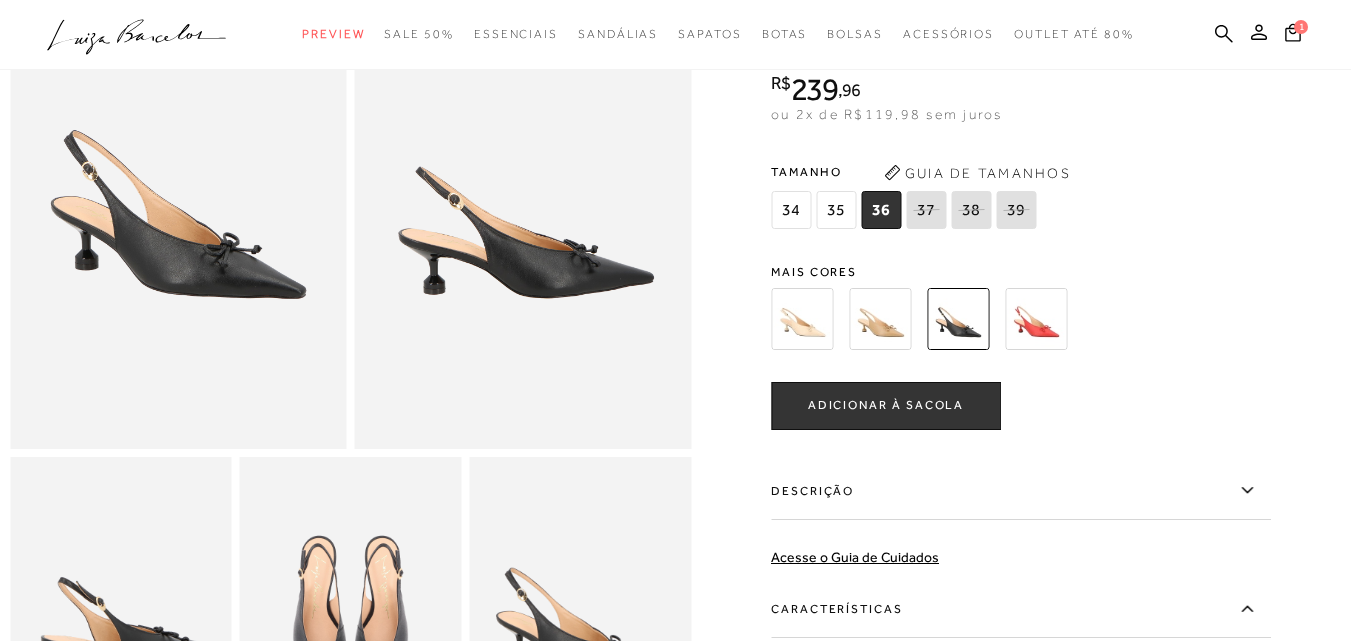 scroll, scrollTop: 200, scrollLeft: 0, axis: vertical 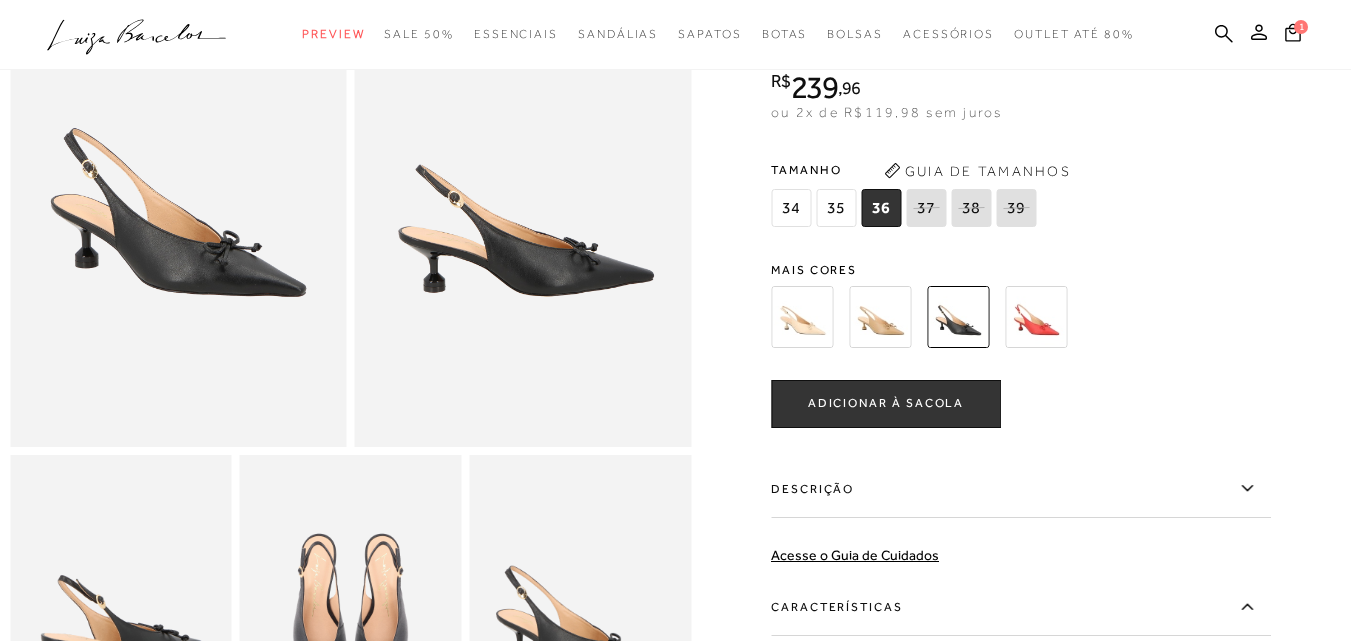 click on "ADICIONAR À SACOLA" at bounding box center [886, 404] 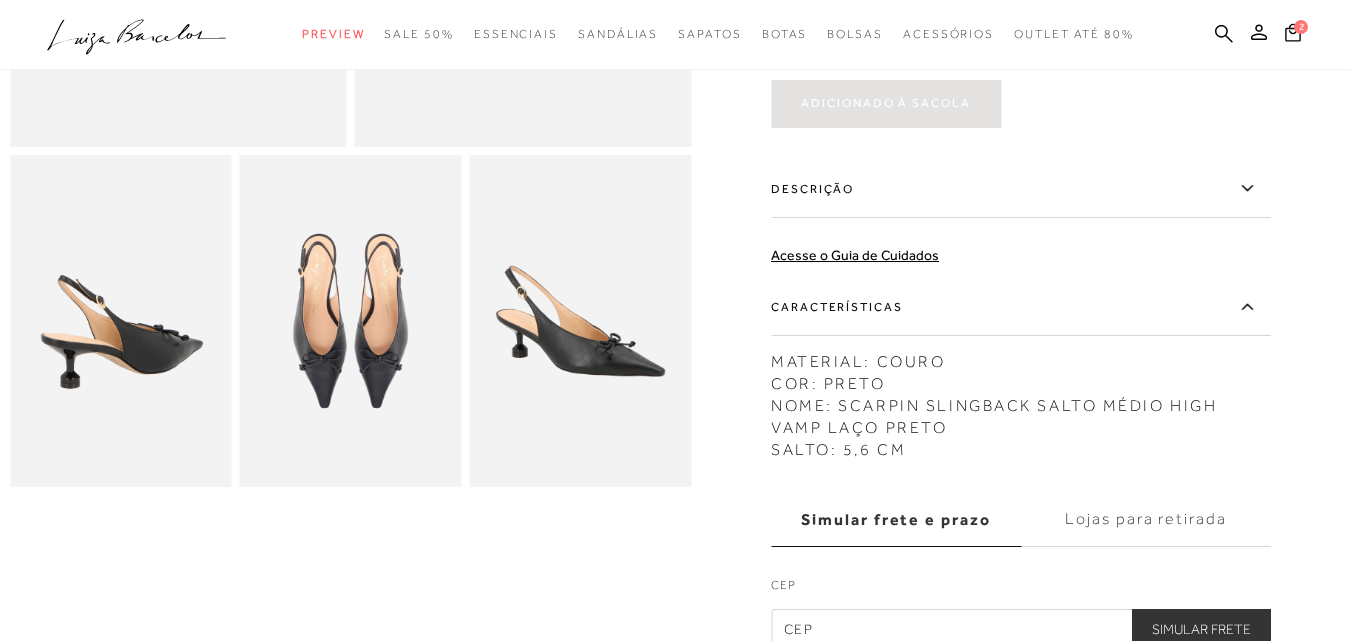 scroll, scrollTop: 0, scrollLeft: 0, axis: both 